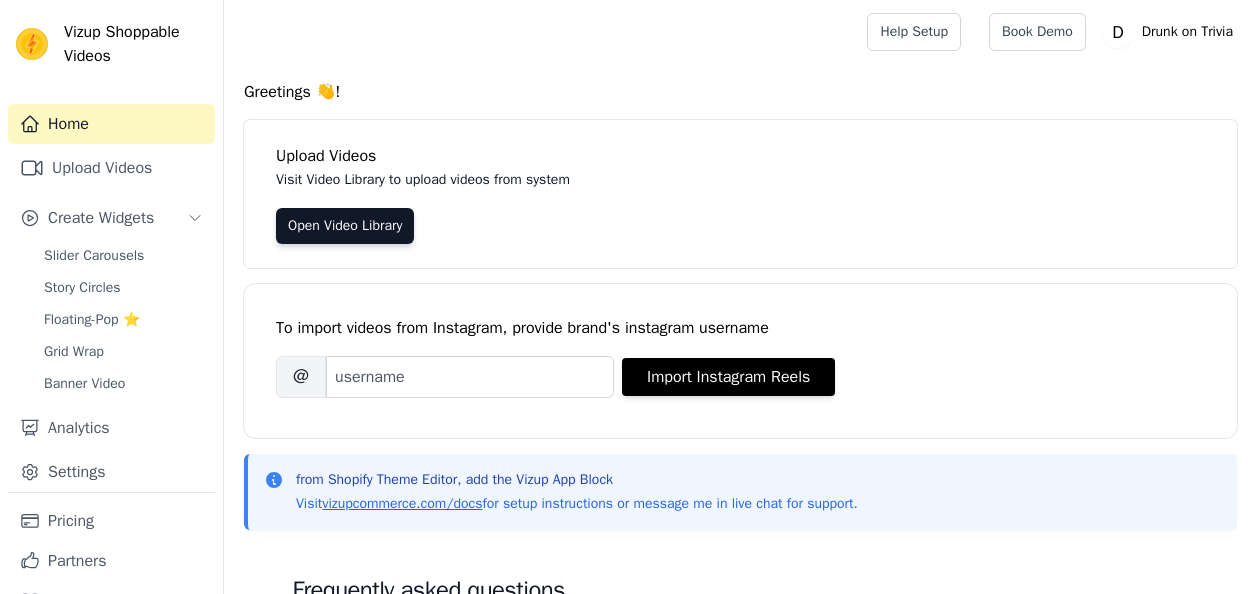 scroll, scrollTop: 0, scrollLeft: 0, axis: both 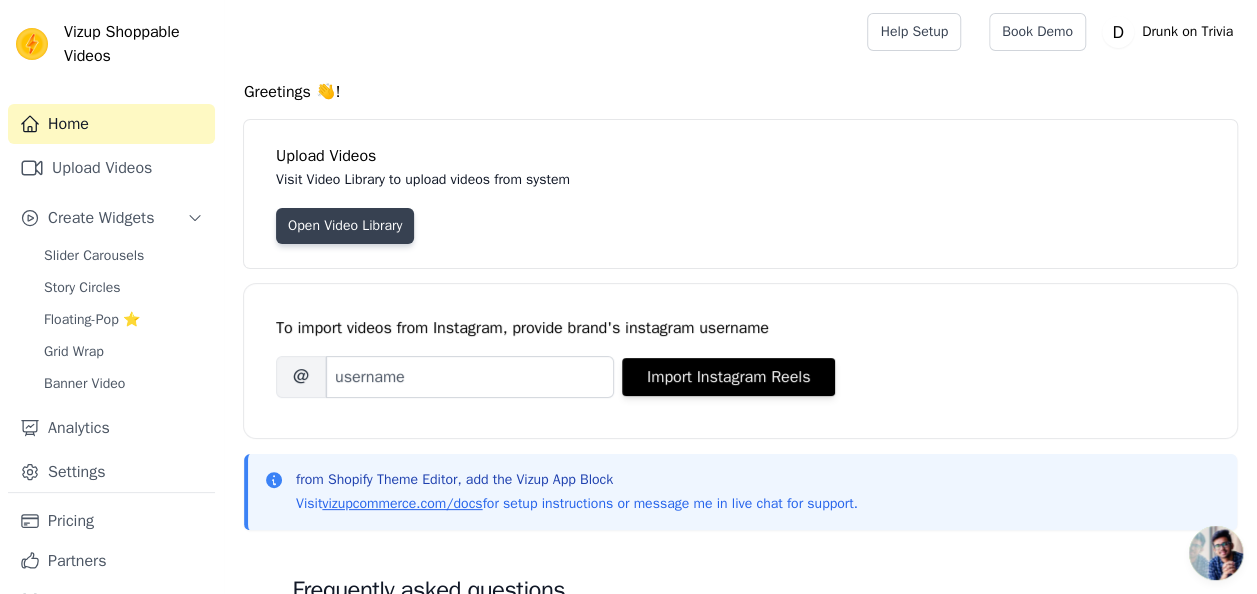 click on "Open Video Library" at bounding box center (345, 226) 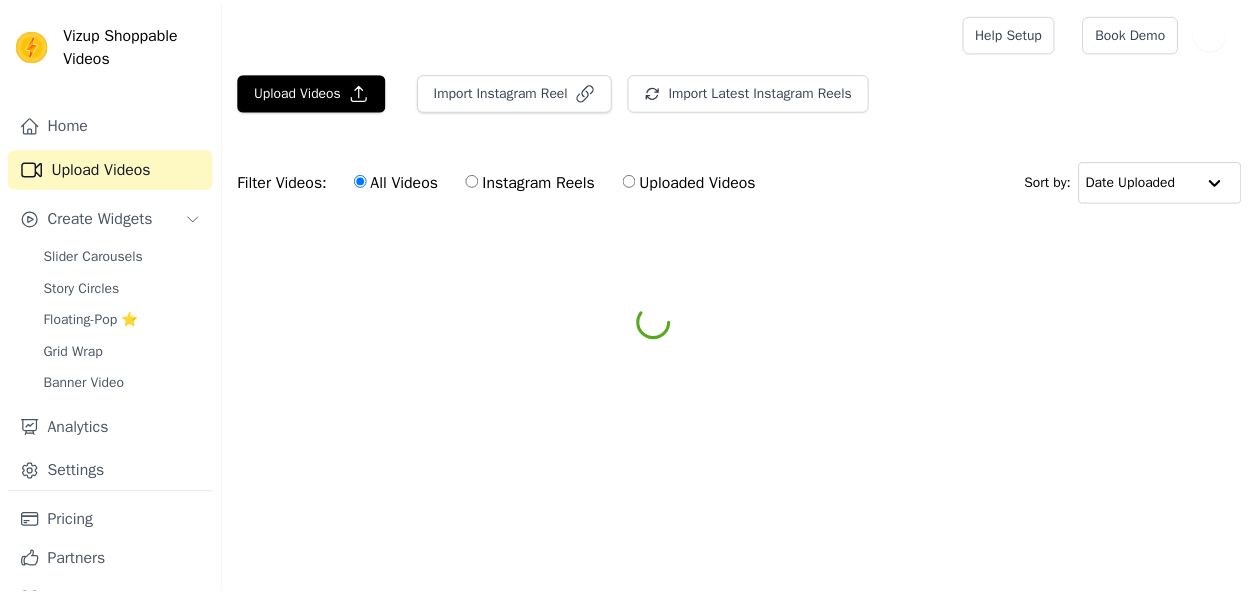 scroll, scrollTop: 0, scrollLeft: 0, axis: both 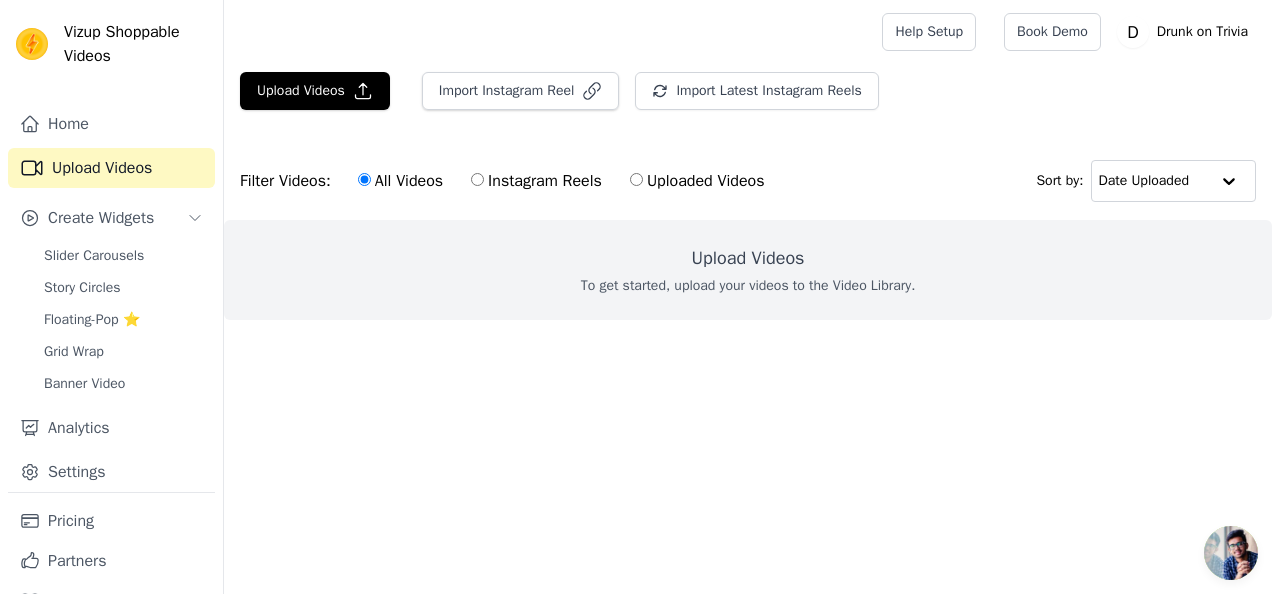 click on "To get started, upload your videos to the Video Library." at bounding box center (748, 286) 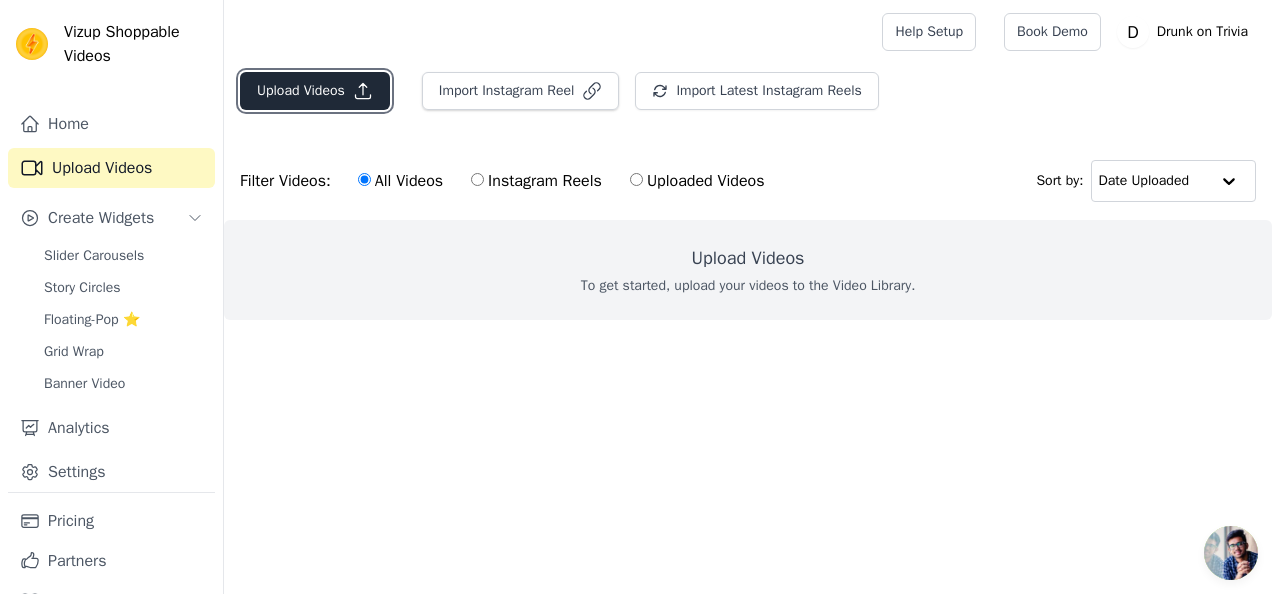 click on "Upload Videos" at bounding box center [315, 91] 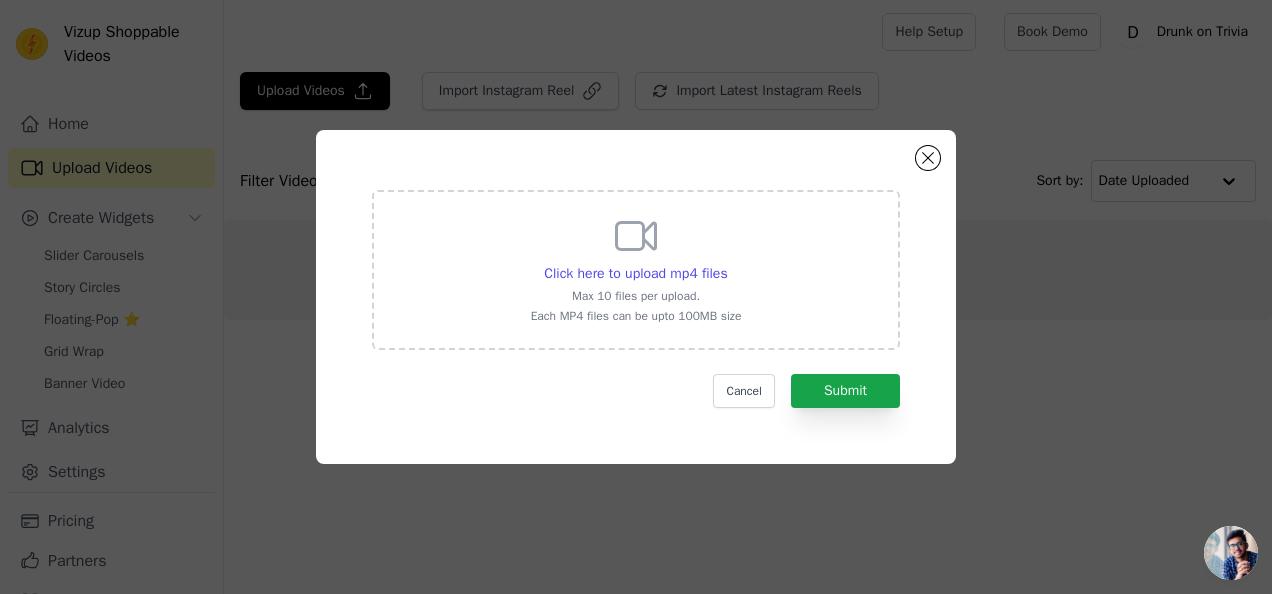 click on "Each MP4 files can be upto 100MB size" at bounding box center [636, 316] 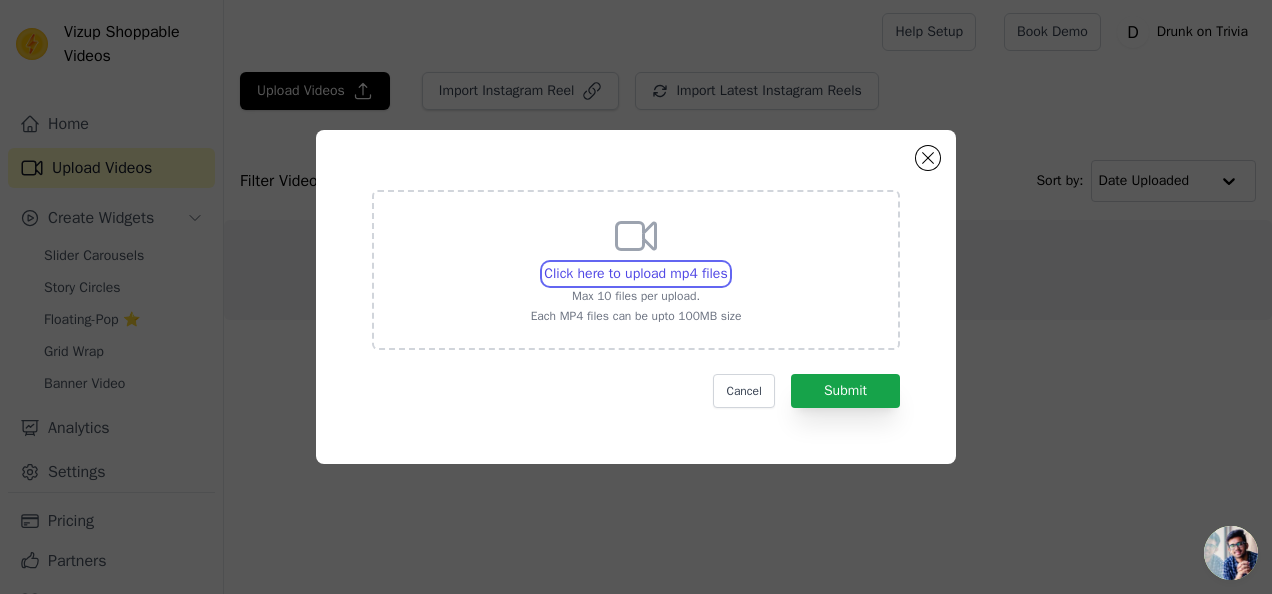 click on "Click here to upload mp4 files     Max 10 files per upload.   Each MP4 files can be upto 100MB size" at bounding box center [727, 263] 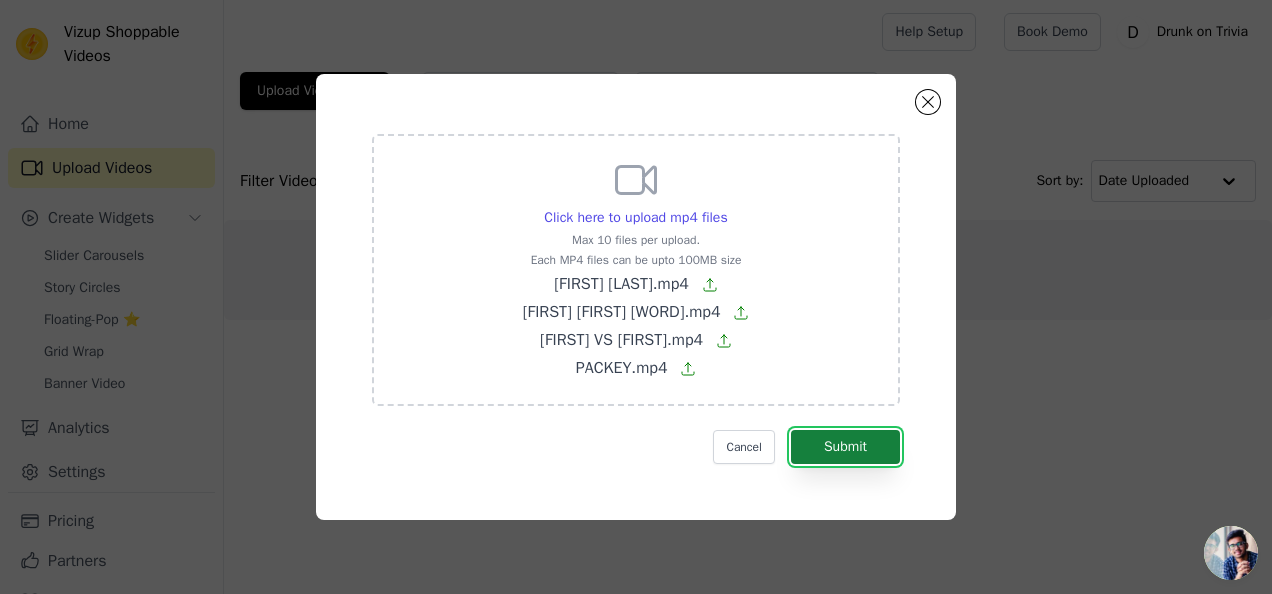 click on "Submit" at bounding box center (845, 447) 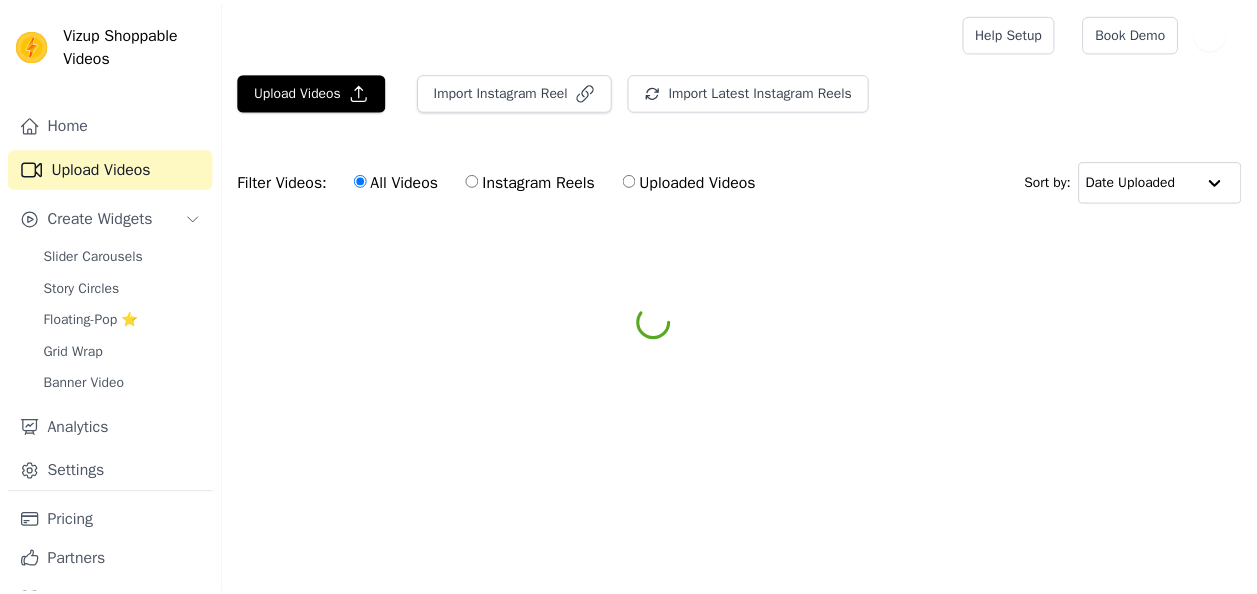 scroll, scrollTop: 0, scrollLeft: 0, axis: both 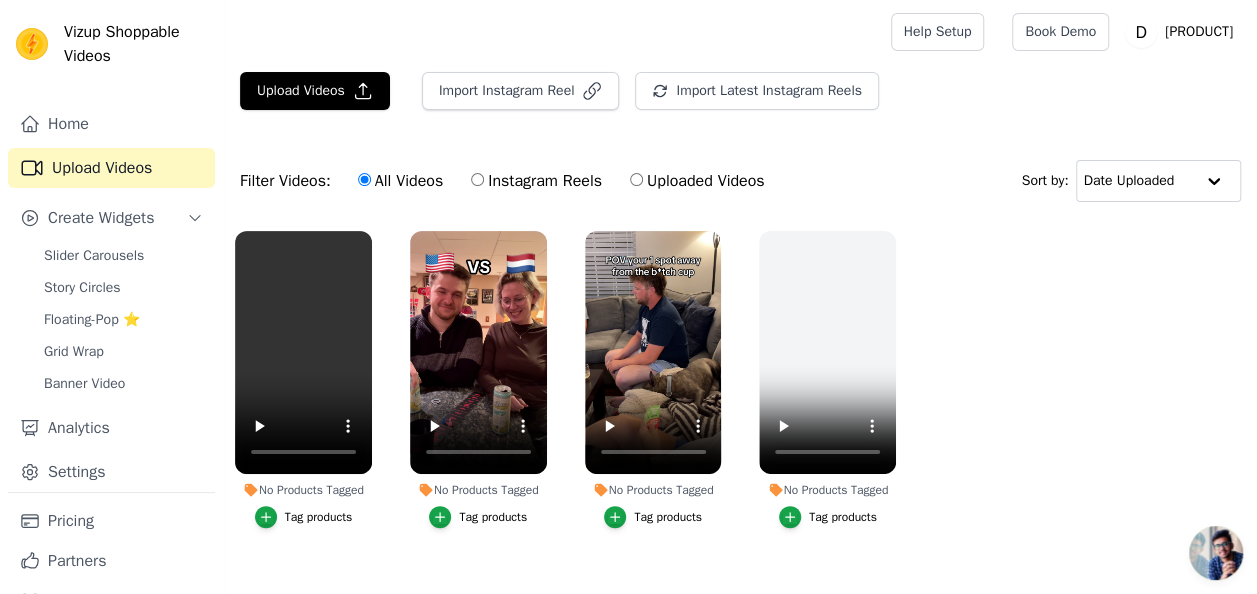 click on "Tag products" at bounding box center [319, 517] 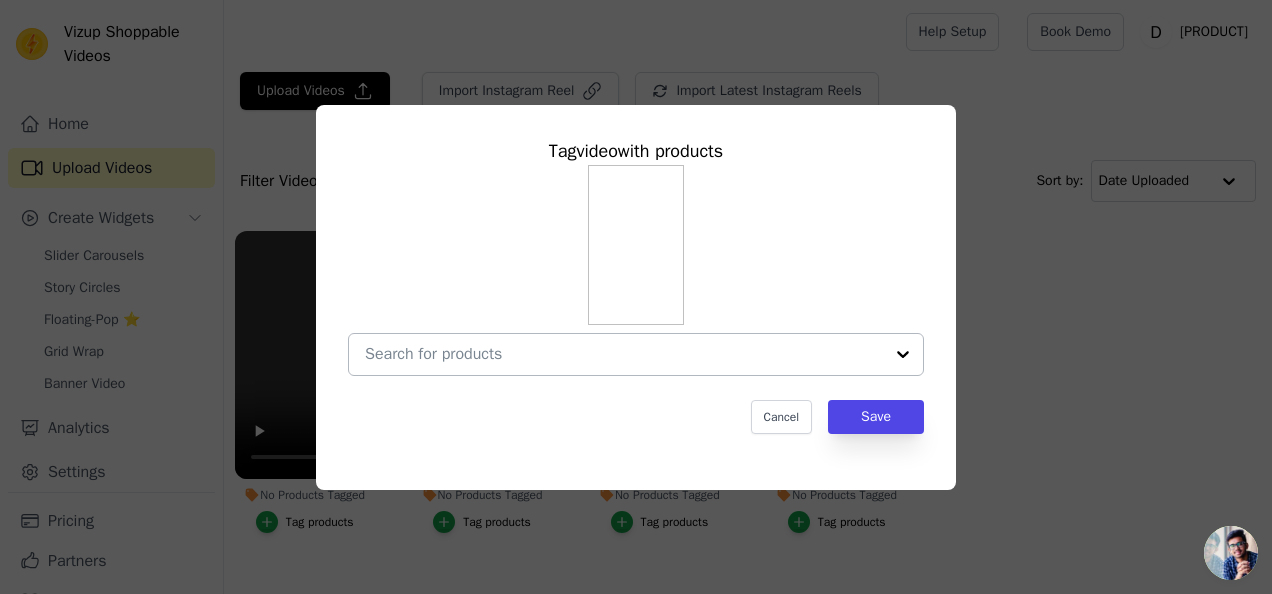 click at bounding box center (624, 354) 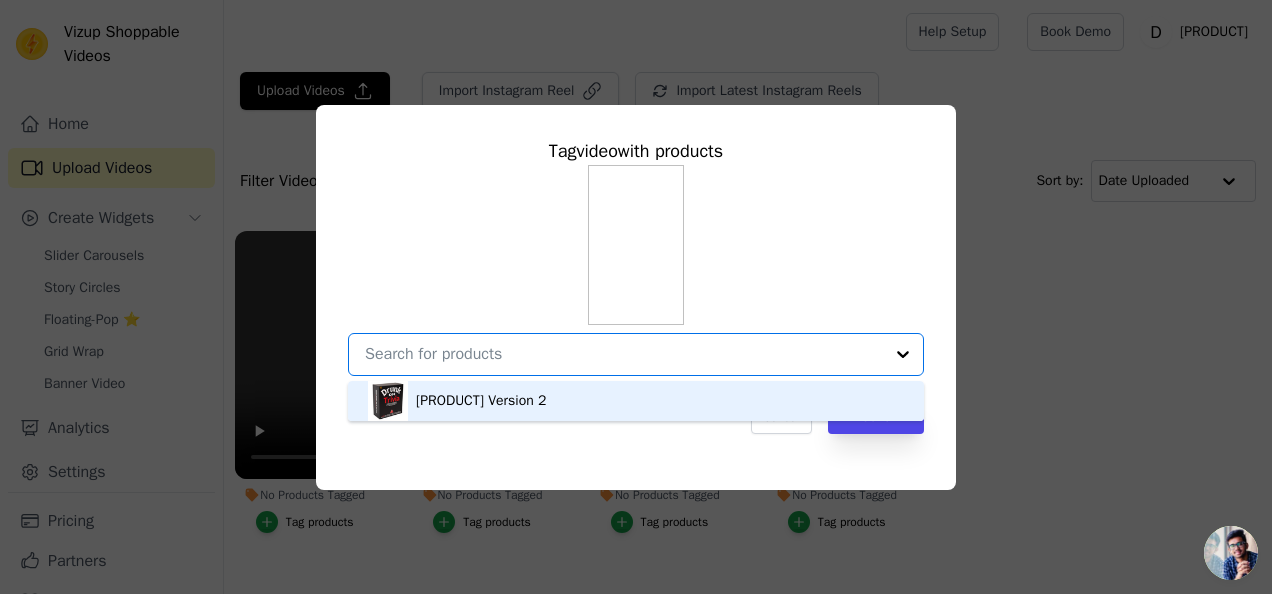 click on "[PRODUCT] Version 2" at bounding box center [636, 401] 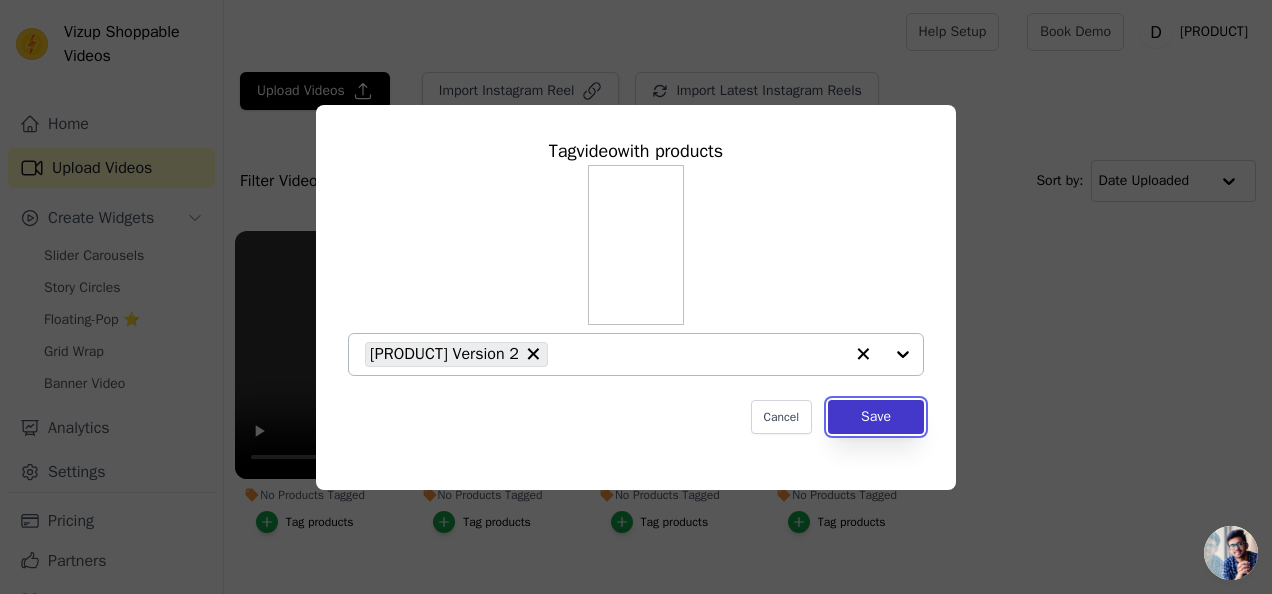 click on "Save" at bounding box center [876, 417] 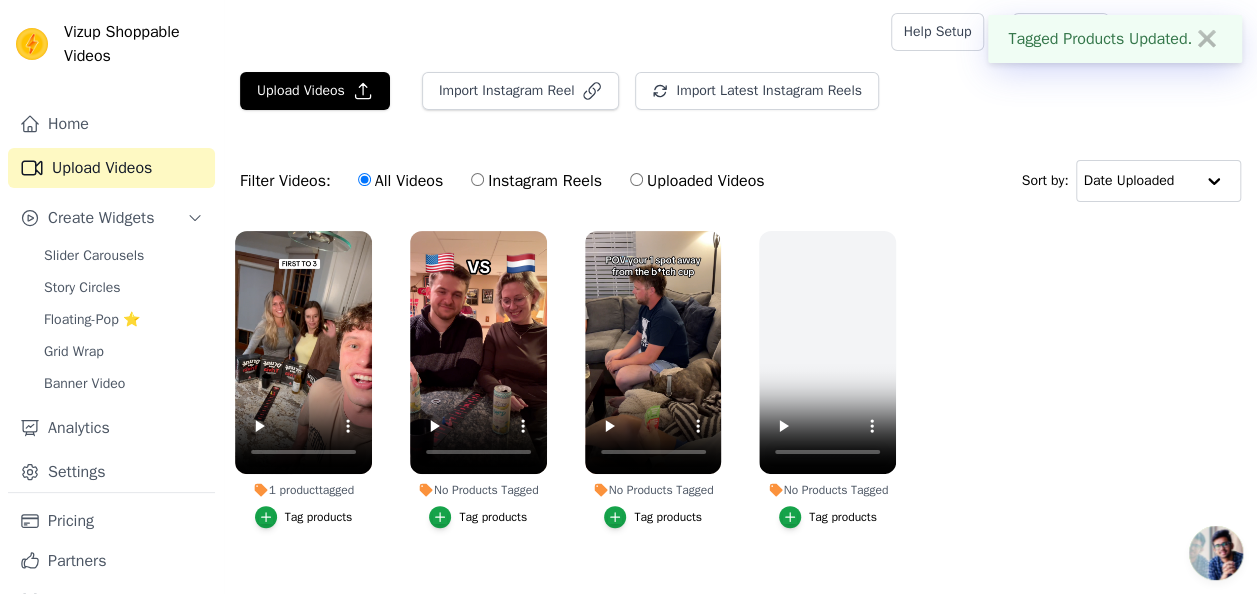 click on "Tag products" at bounding box center [493, 517] 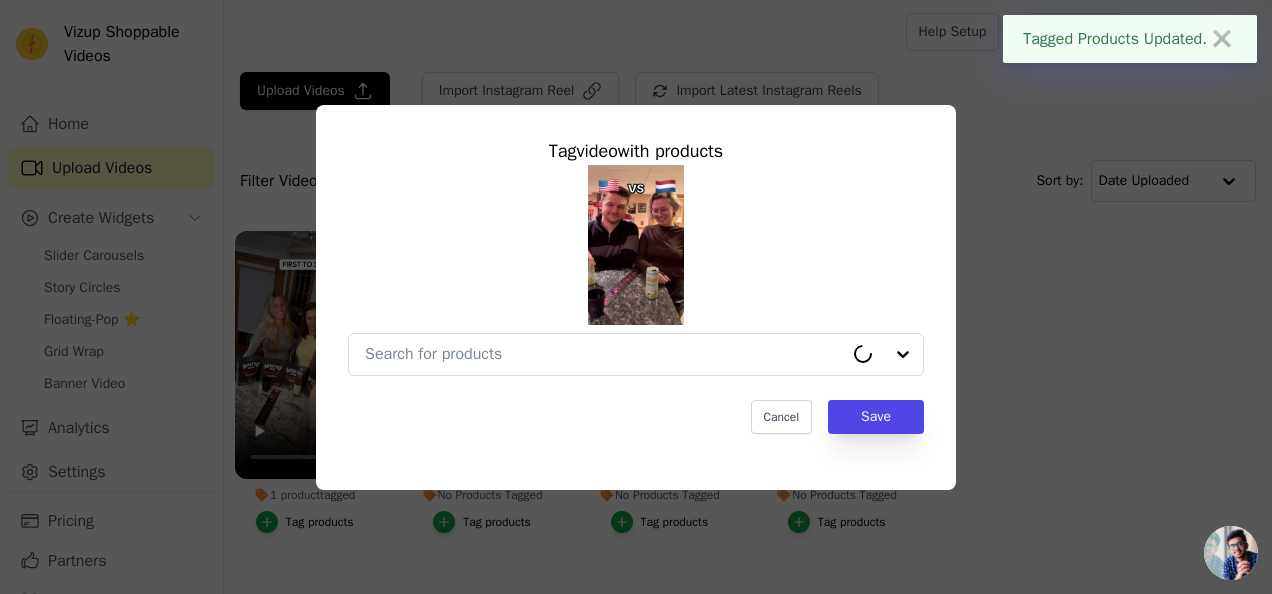 click on "Tag  video  with products                         Cancel   Save" at bounding box center (636, 285) 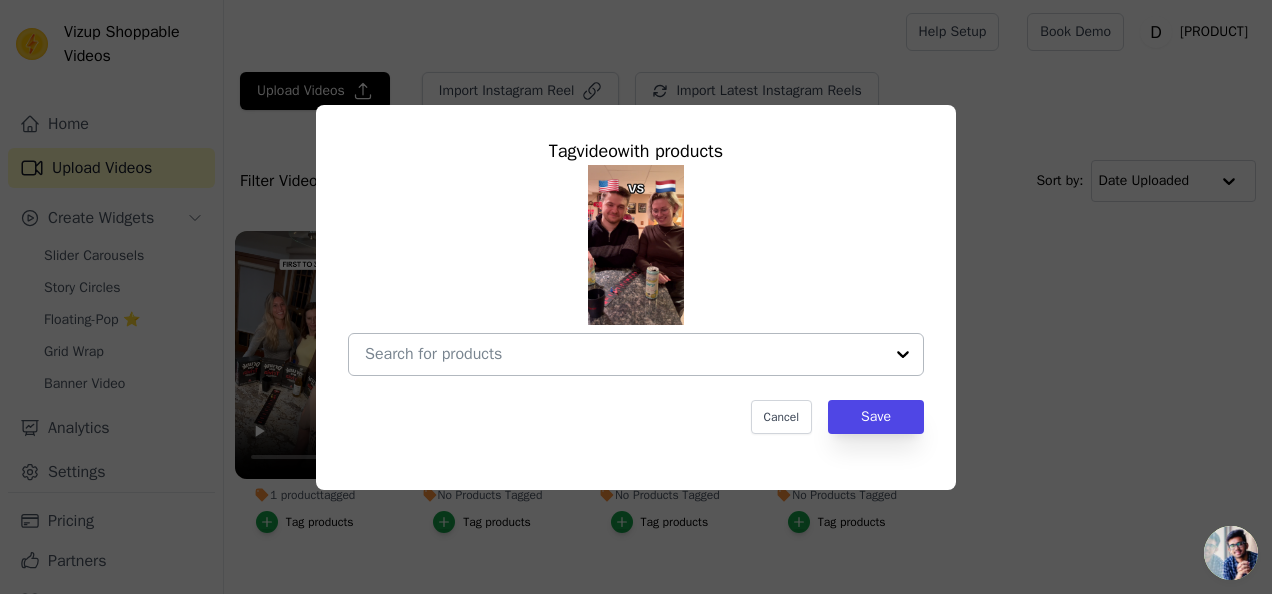 click at bounding box center (903, 354) 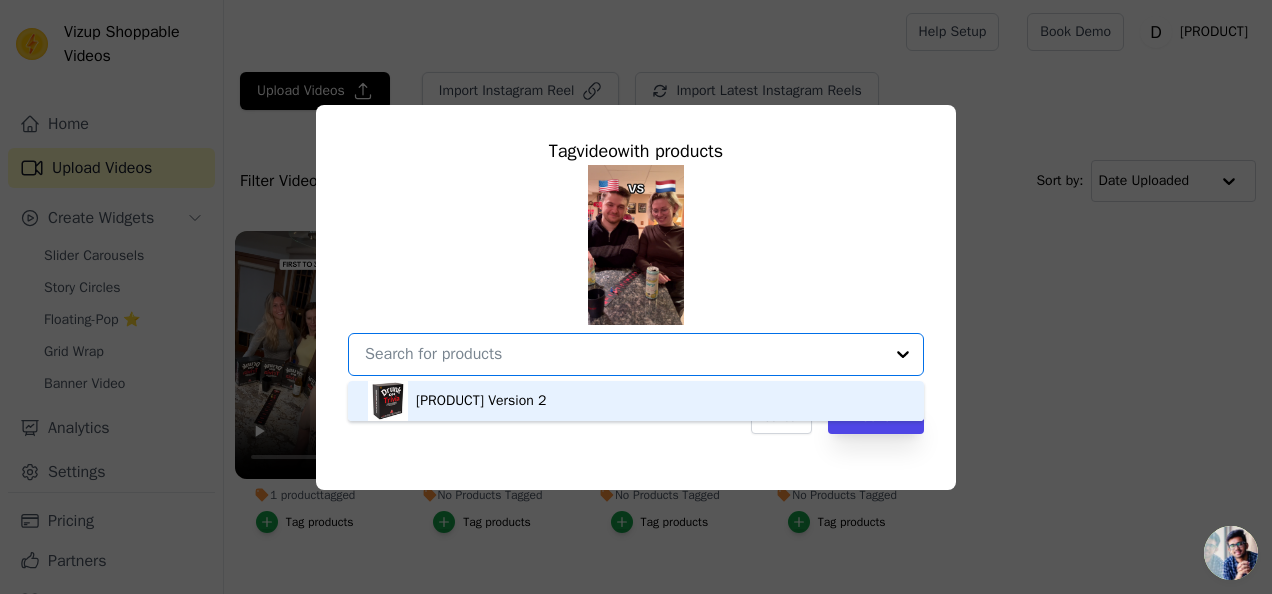 click on "[PRODUCT] Version 2" at bounding box center (636, 401) 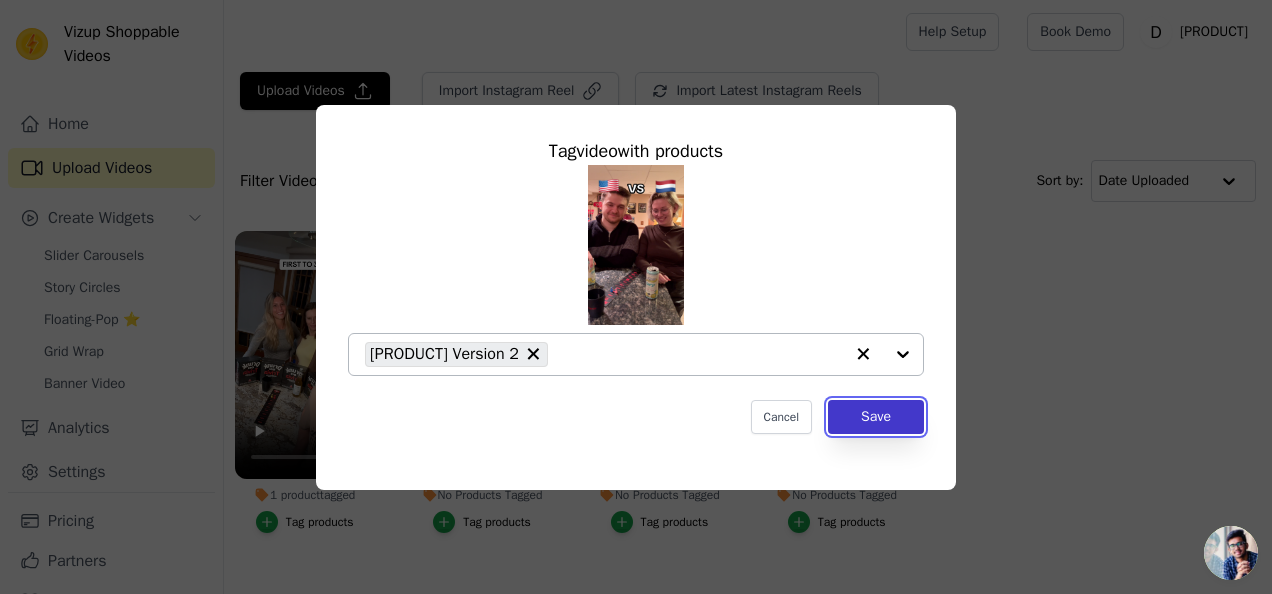 click on "Save" at bounding box center (876, 417) 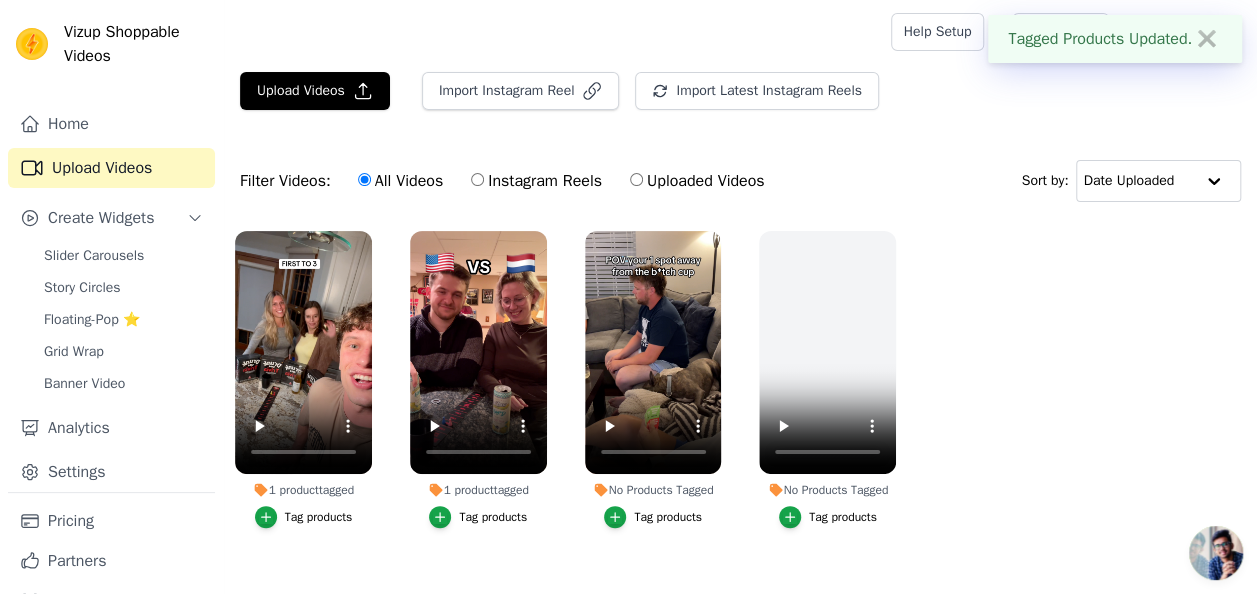 click on "Tag products" at bounding box center [653, 517] 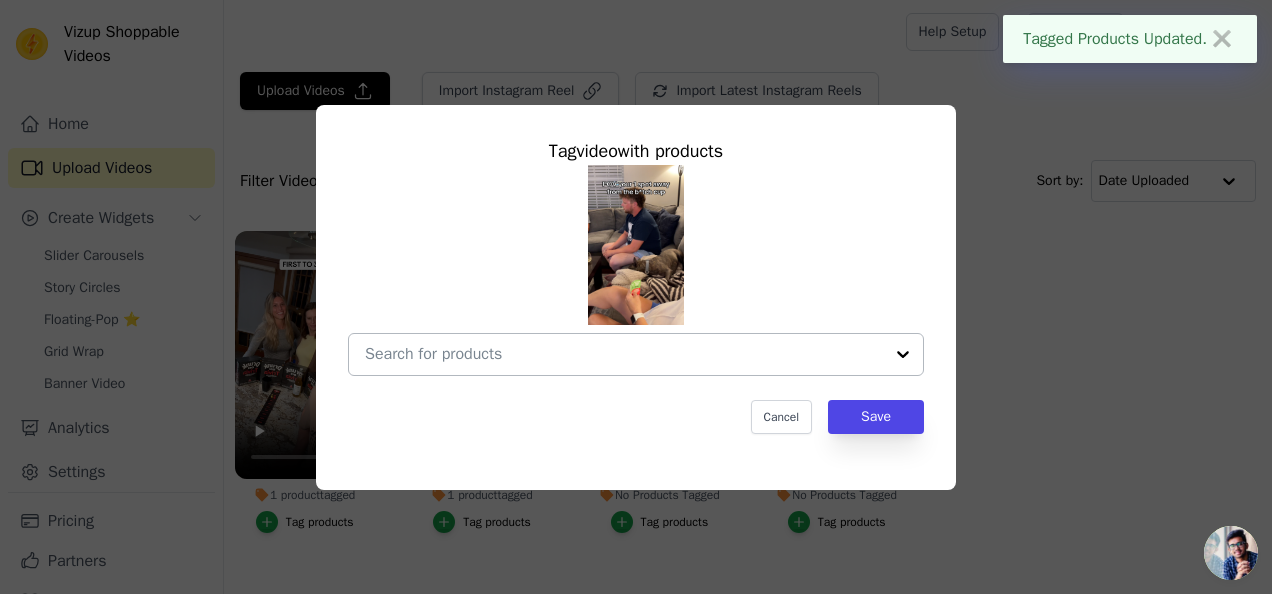 click at bounding box center (903, 354) 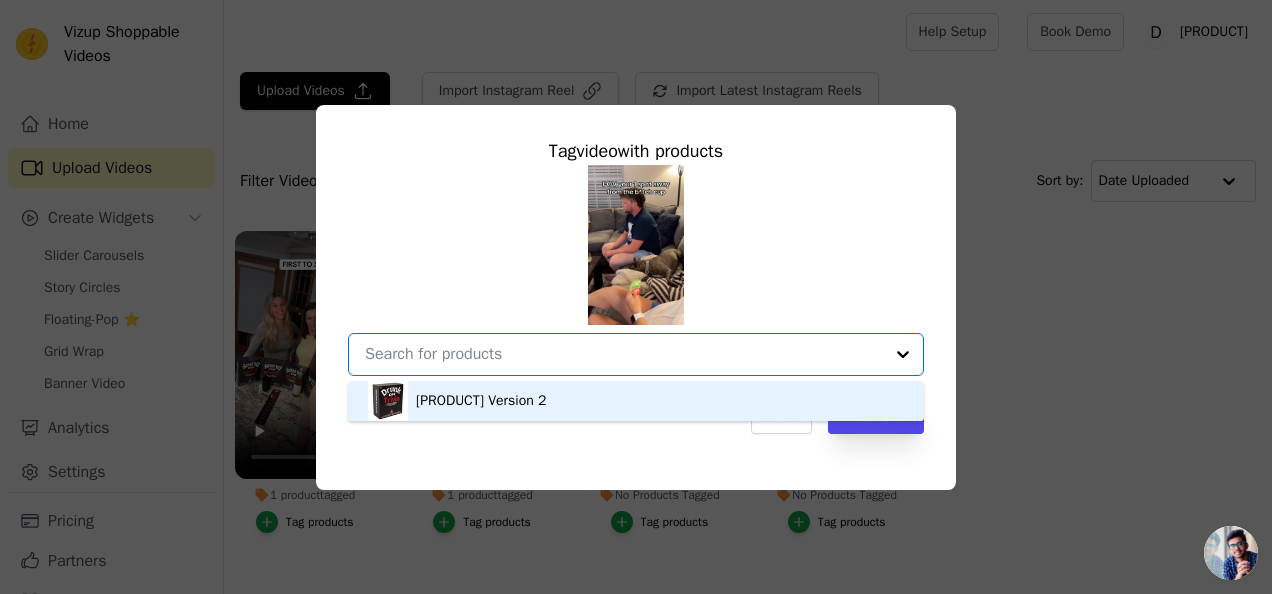 click on "[PRODUCT] Version 2" at bounding box center (636, 401) 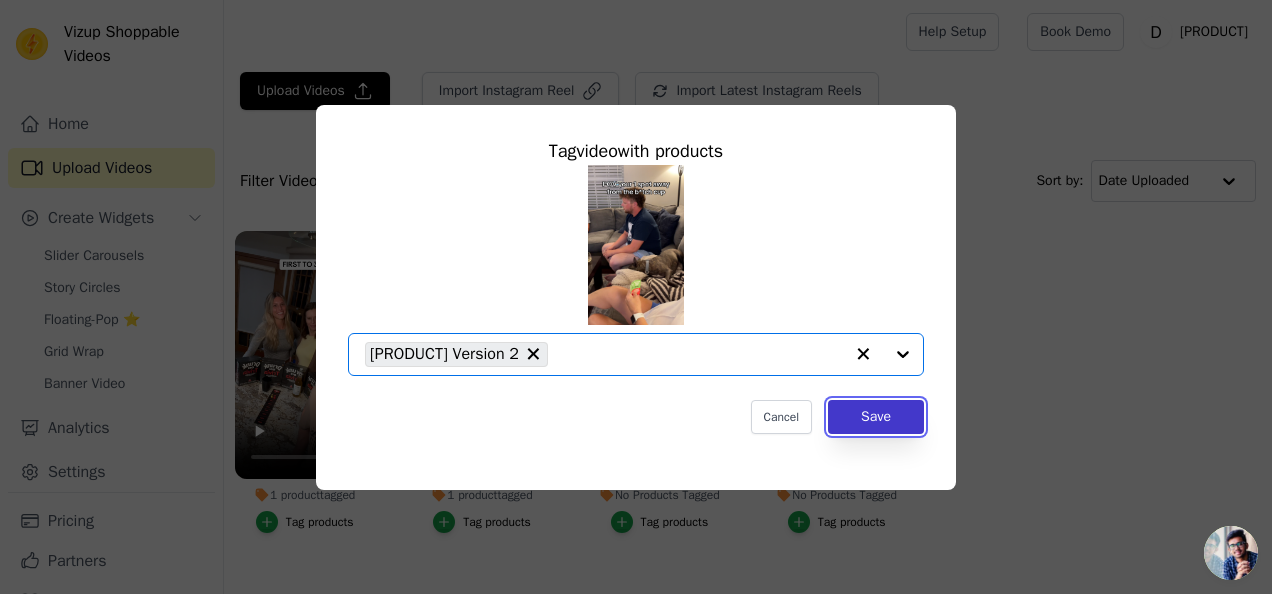 click on "Save" at bounding box center (876, 417) 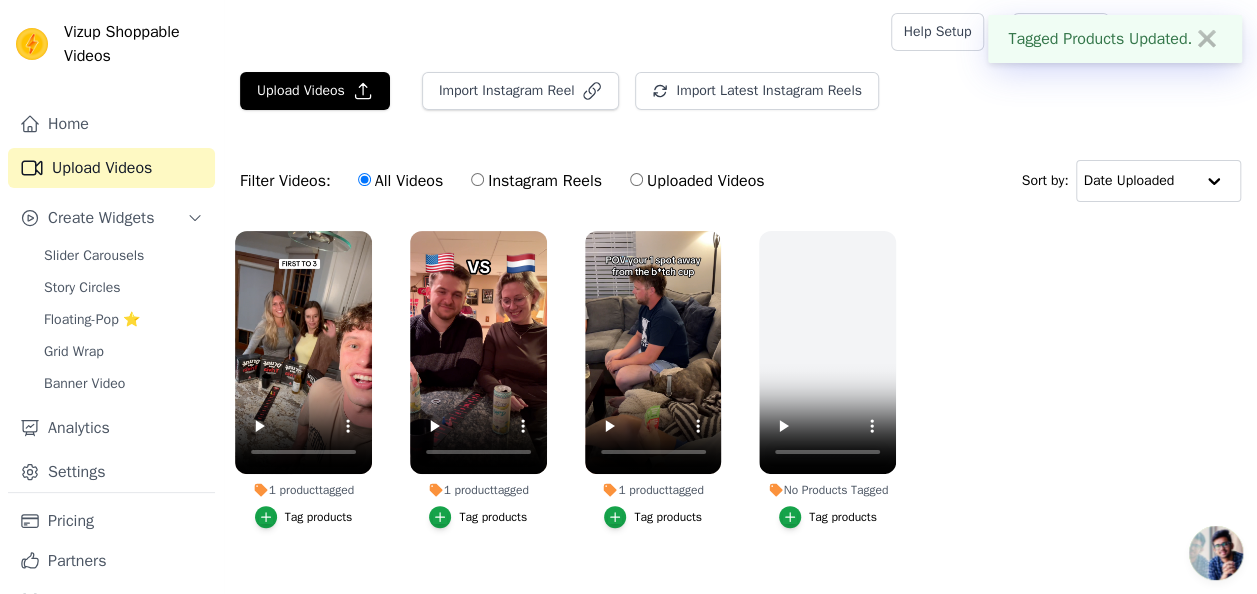 click on "[NUMBER] product tagged Tag products [NUMBER] product tagged Tag products [NUMBER] product tagged Tag products
No Products Tagged Tag products" at bounding box center (740, 399) 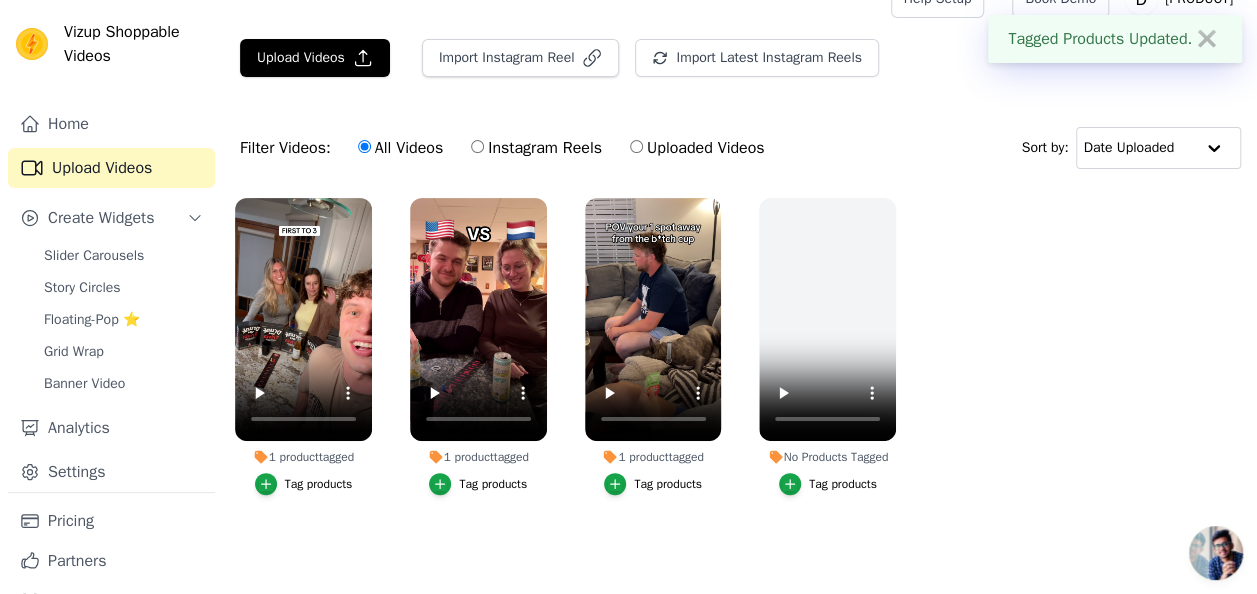 scroll, scrollTop: 42, scrollLeft: 0, axis: vertical 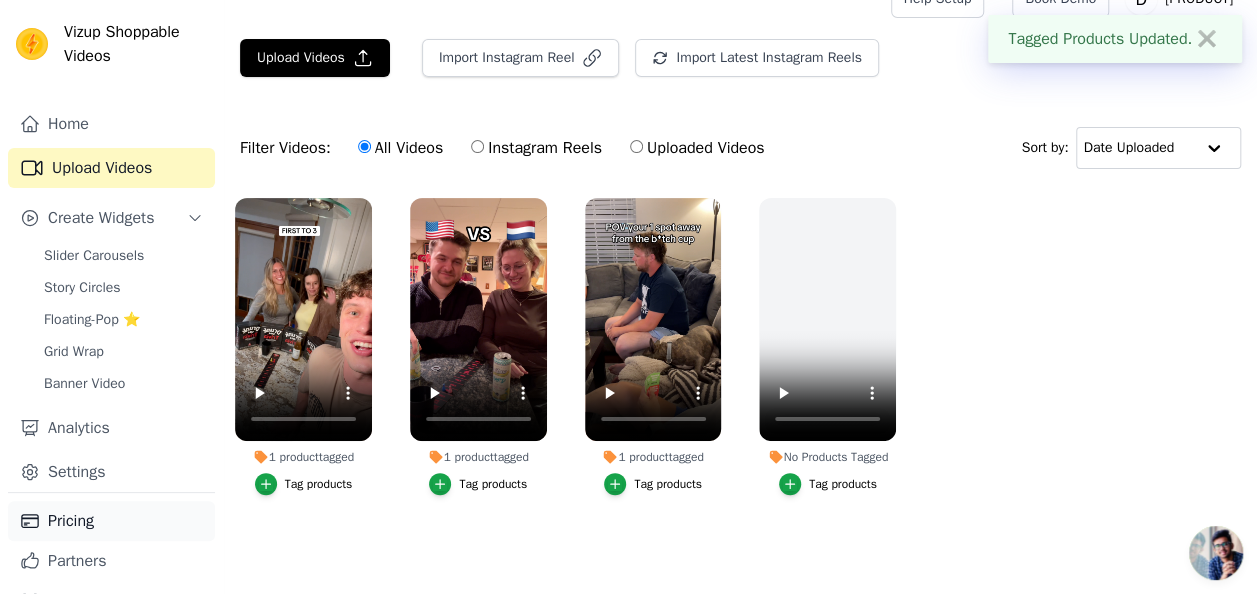click on "Pricing" at bounding box center (111, 521) 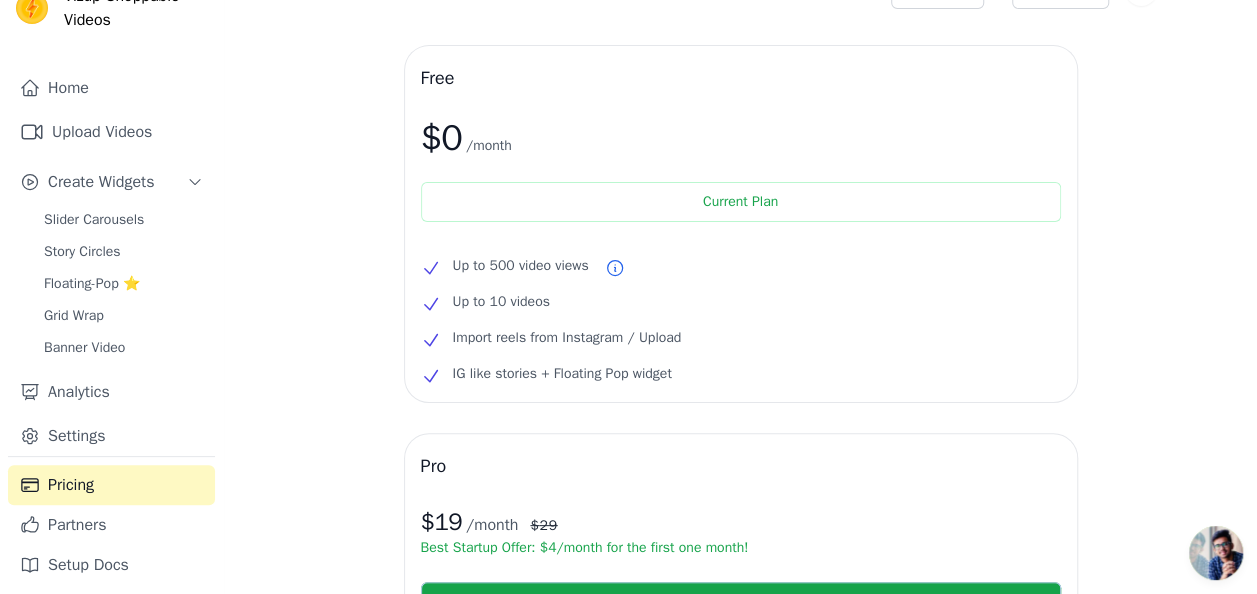 scroll, scrollTop: 40, scrollLeft: 0, axis: vertical 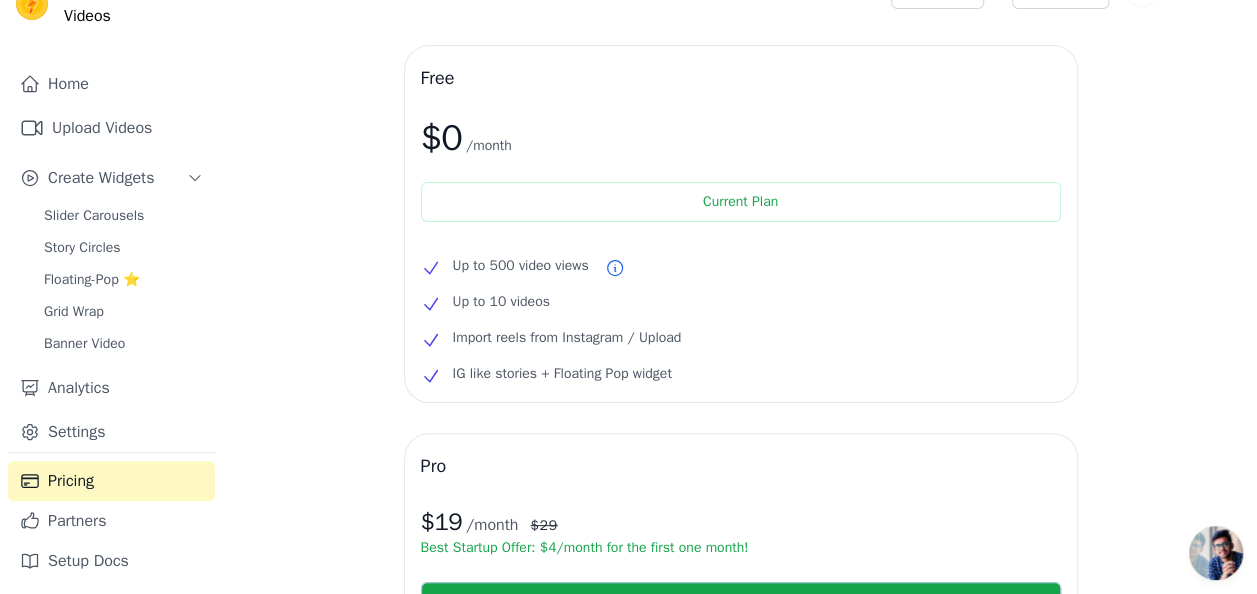 click on "Free   $0   /month   Current Plan     Up to 500 video views       Up to 10 videos     Import reels from Instagram / Upload     IG like stories + Floating Pop widget   Pro   $ 19   /month   $ 29   Best Startup Offer: $ 4 /month for the first one month!   Free Trial for 3 Days     Unlimited Videos     Unlimited Views     Product Page Specific Videos       Sharable video links to whatsapp/emails + blog posts
Custom CTA Links
Video Catalog for Meta Ads     Analytics Dashboard             Over 150 brands use our videos to boost site's conversion rate and sales.    Book a call with founder for 1:1 onboarding  →" at bounding box center (740, 600) 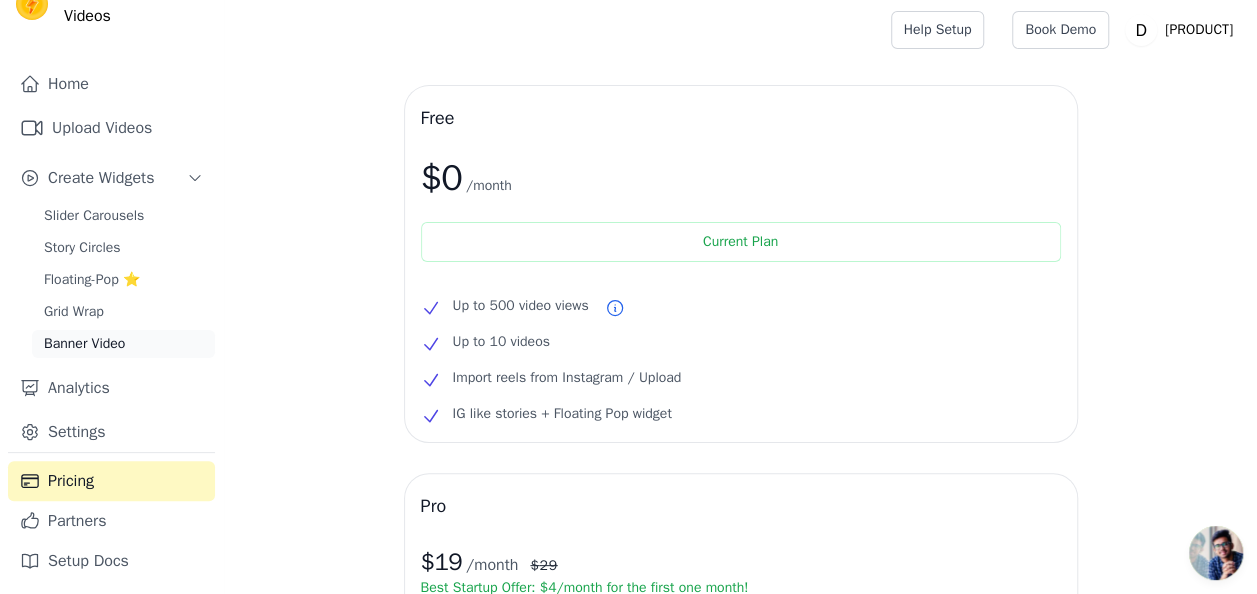 scroll, scrollTop: 0, scrollLeft: 0, axis: both 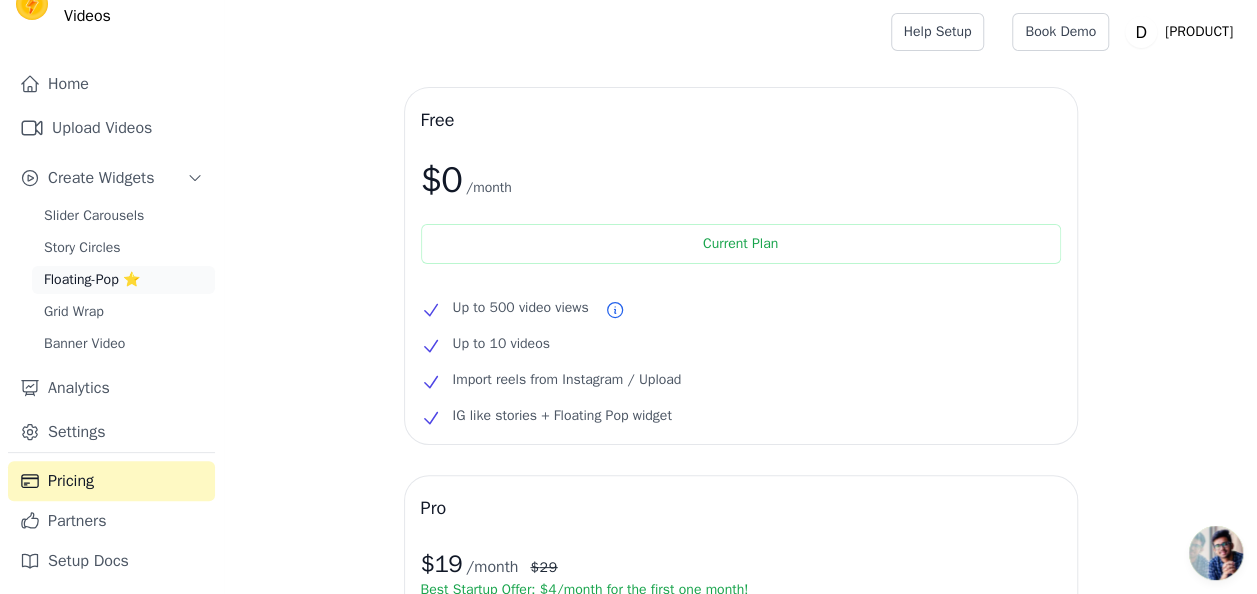 click on "Floating-Pop ⭐" at bounding box center [123, 280] 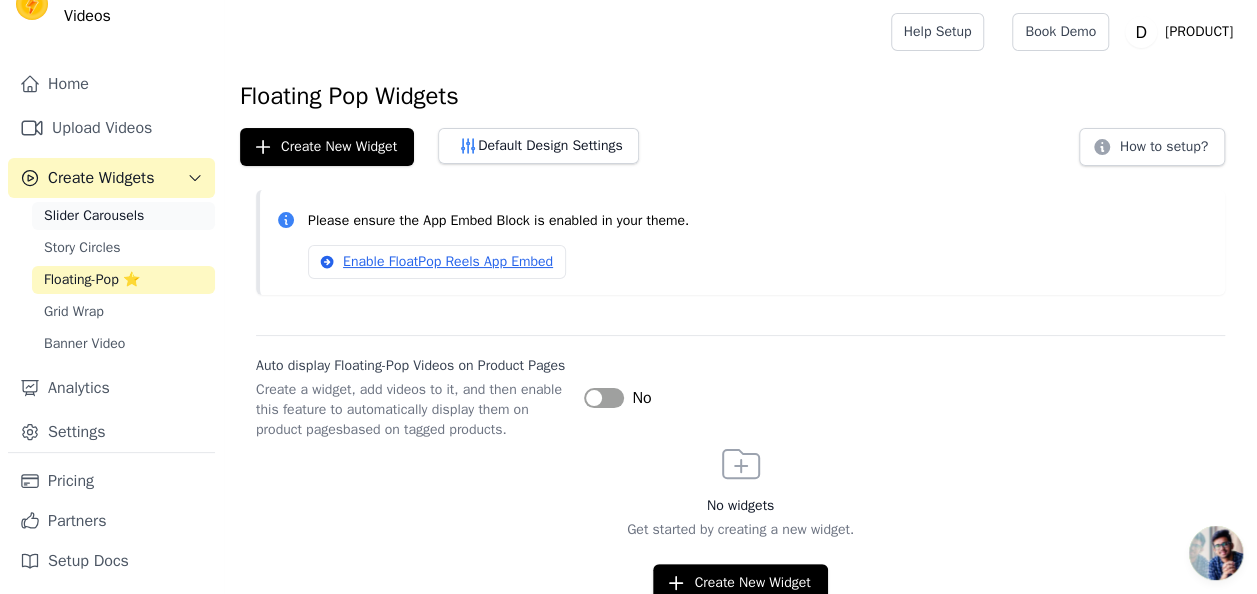 scroll, scrollTop: 42, scrollLeft: 0, axis: vertical 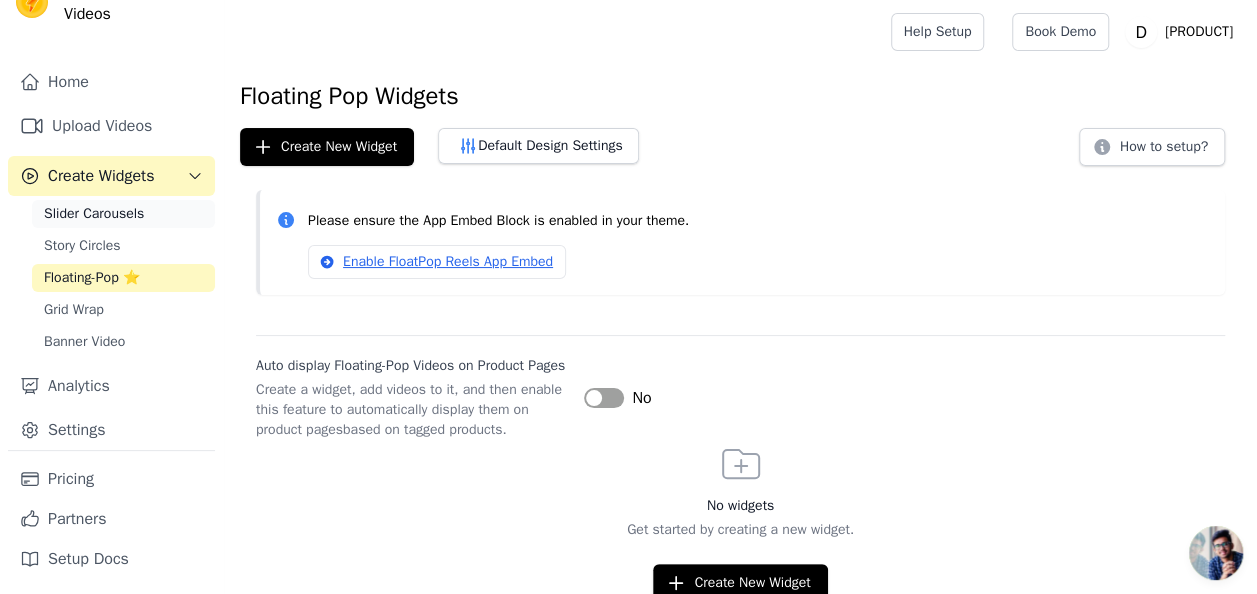 click on "Slider Carousels" at bounding box center (94, 214) 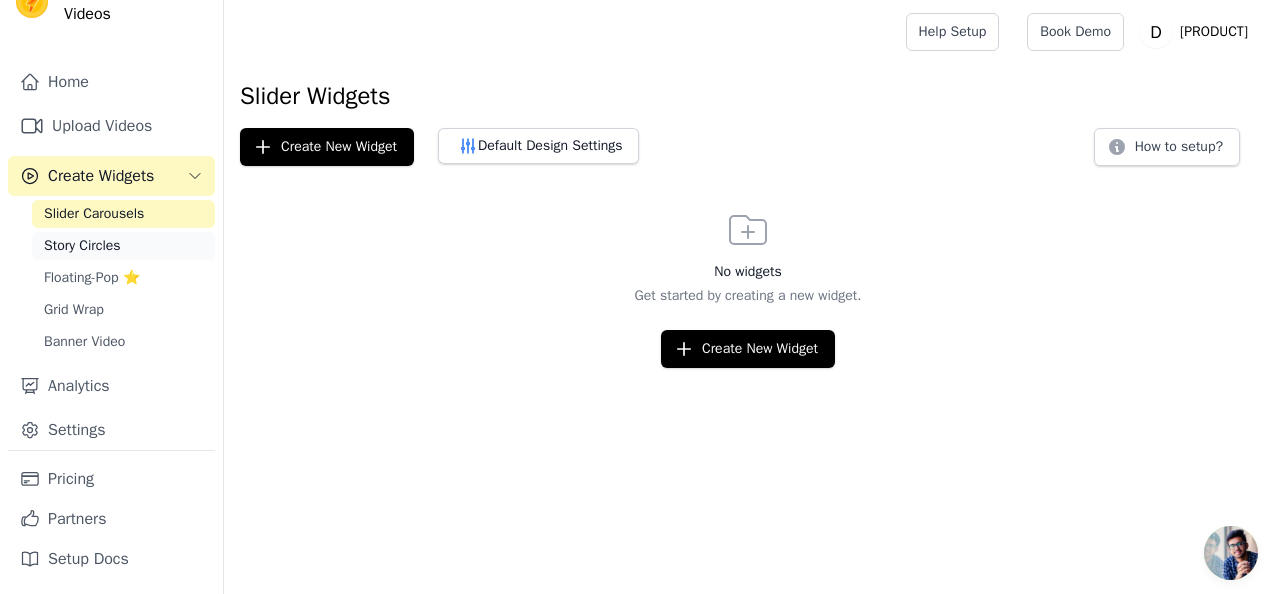 click on "Story Circles" at bounding box center [123, 246] 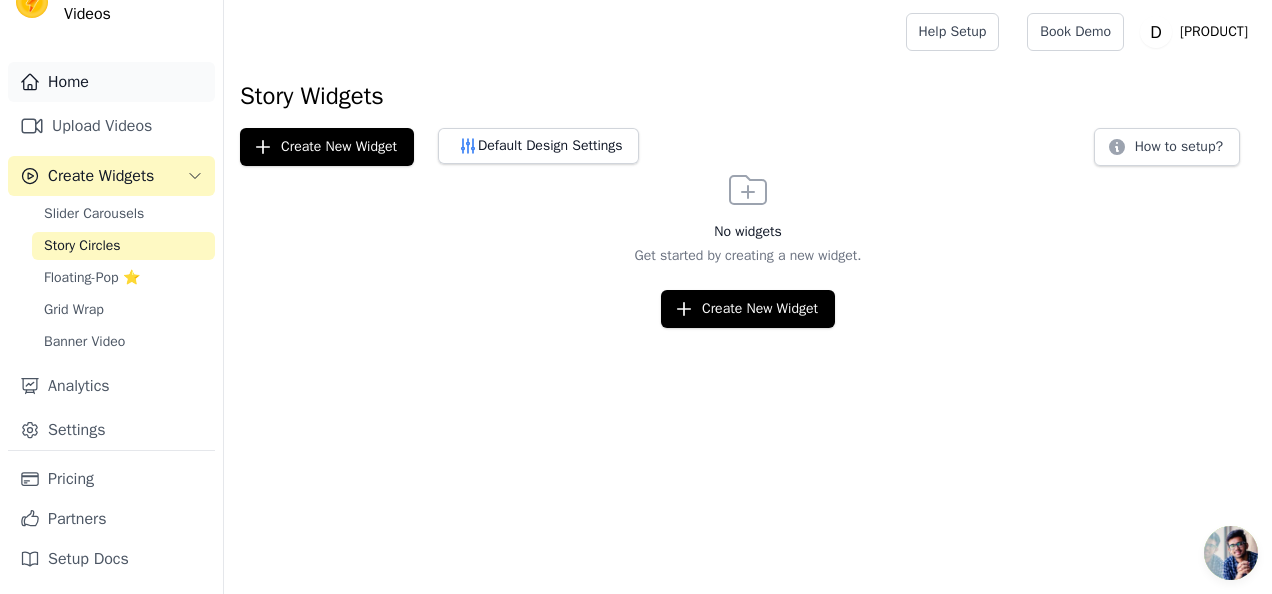 click on "Home" at bounding box center [111, 82] 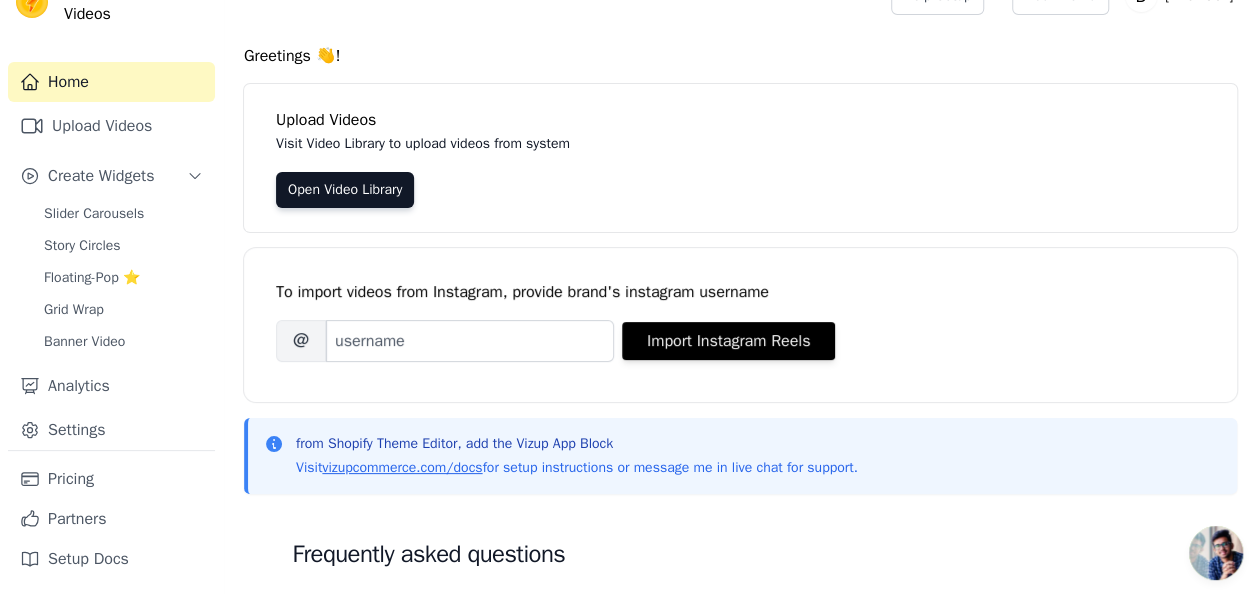 scroll, scrollTop: 40, scrollLeft: 0, axis: vertical 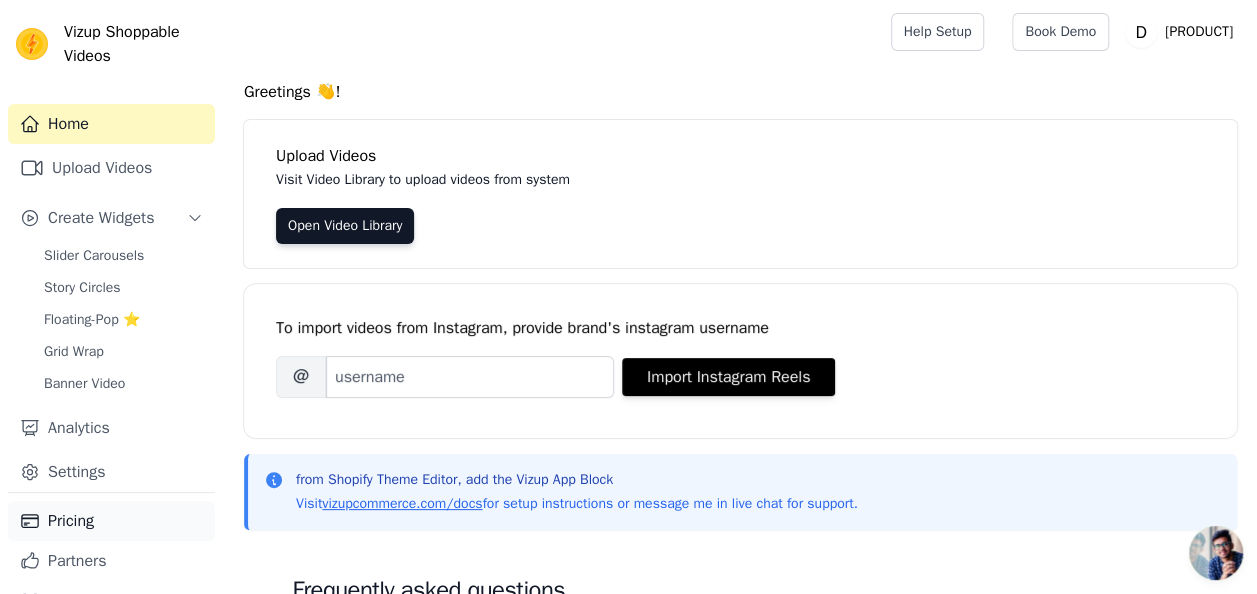 click on "Pricing" at bounding box center (111, 521) 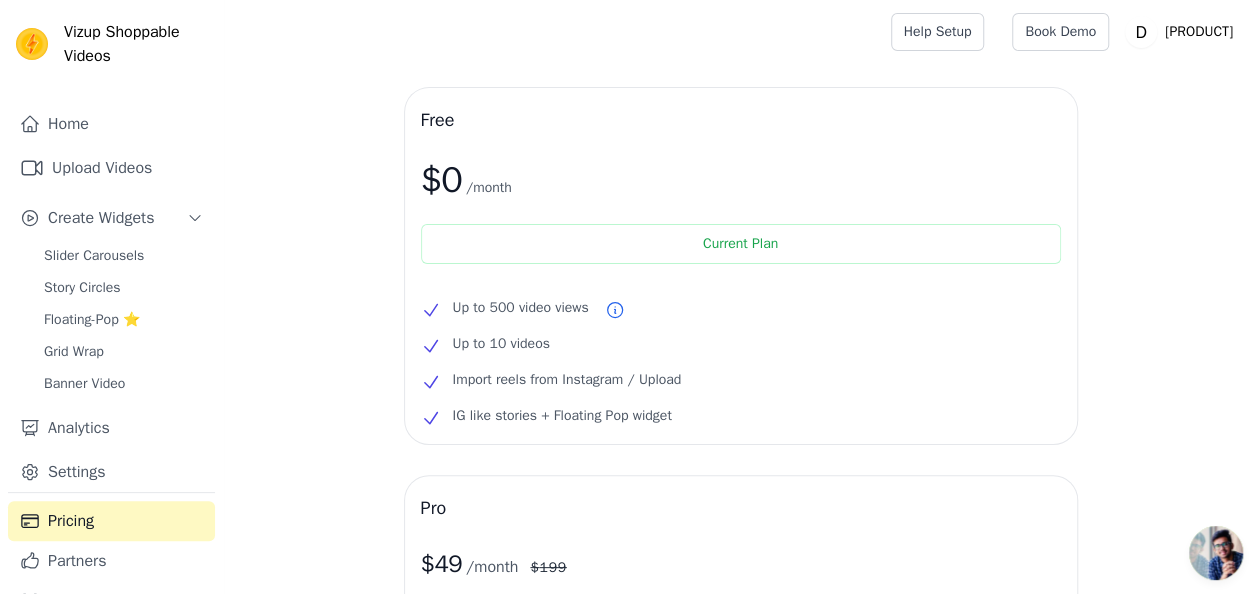 scroll, scrollTop: 40, scrollLeft: 0, axis: vertical 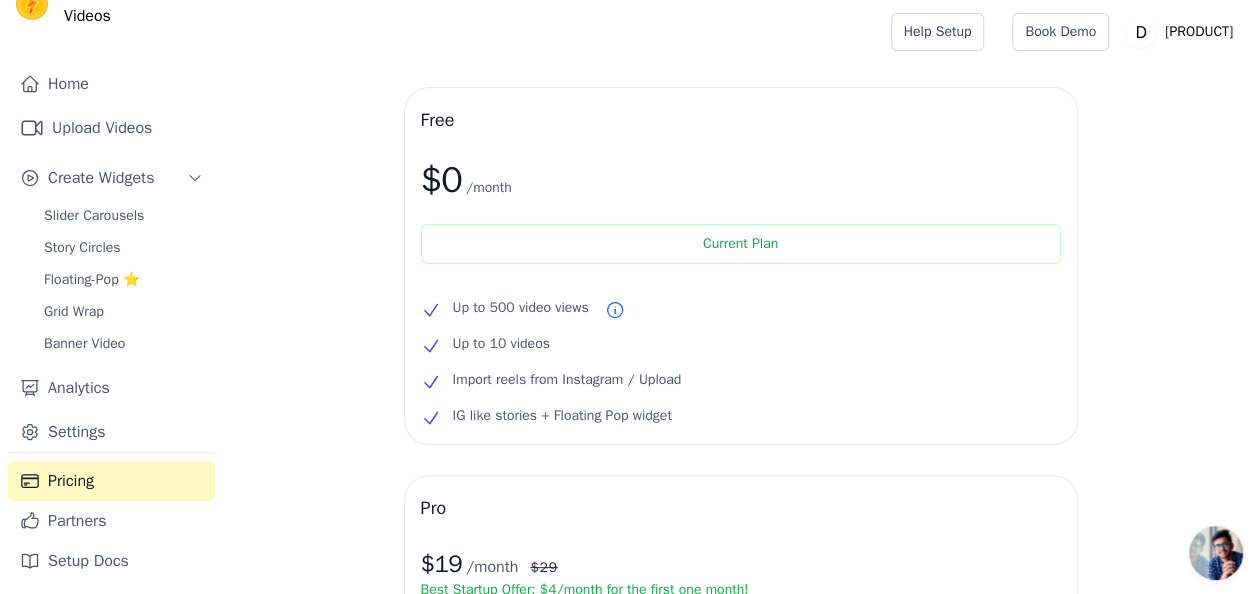 click on "Free   $0   /month   Current Plan     Up to 500 video views       Up to 10 videos     Import reels from Instagram / Upload     IG like stories + Floating Pop widget   Pro   $ 19   /month   $ 29   Best Startup Offer: $ 4 /month for the first one month!   Free Trial for 3 Days     Unlimited Videos     Unlimited Views     Product Page Specific Videos       Sharable video links to whatsapp/emails + blog posts
Custom CTA Links
Video Catalog for Meta Ads     Analytics Dashboard             Over 150 brands use our videos to boost site's conversion rate and sales.    Book a call with founder for 1:1 onboarding  →" at bounding box center [740, 642] 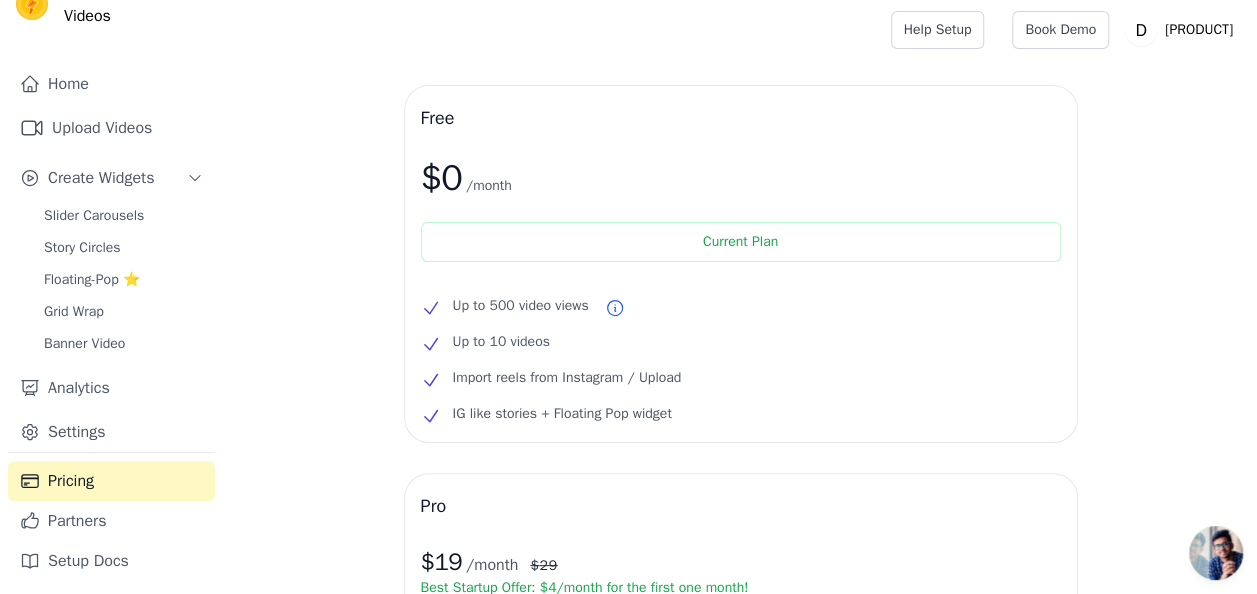 scroll, scrollTop: 0, scrollLeft: 0, axis: both 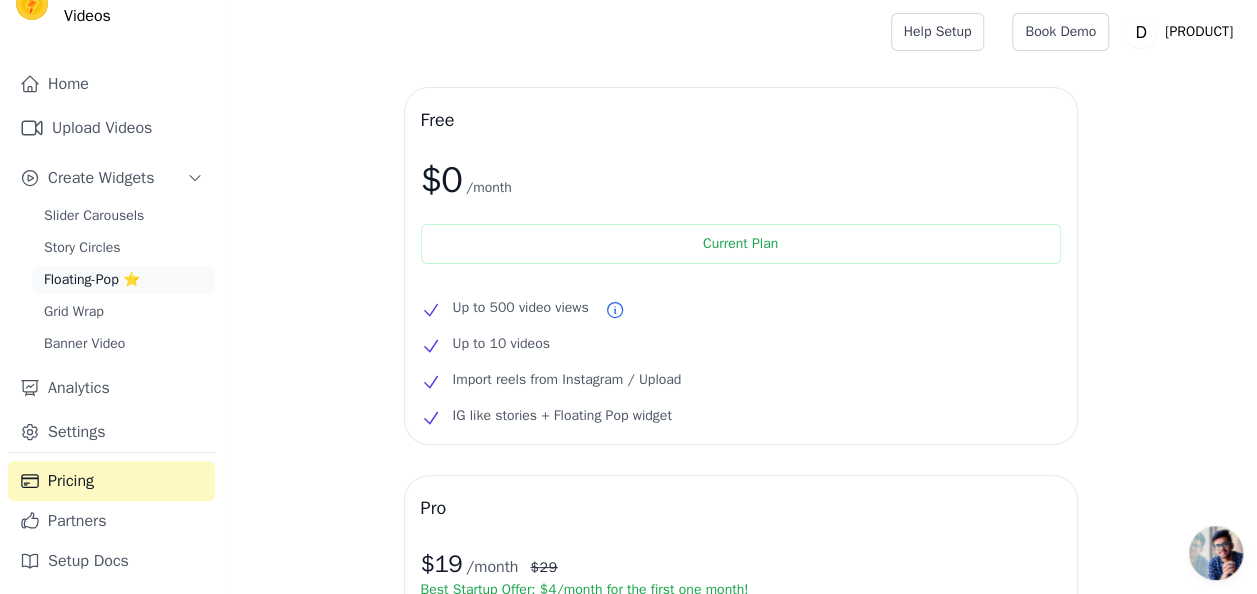 click on "Floating-Pop ⭐" at bounding box center [92, 280] 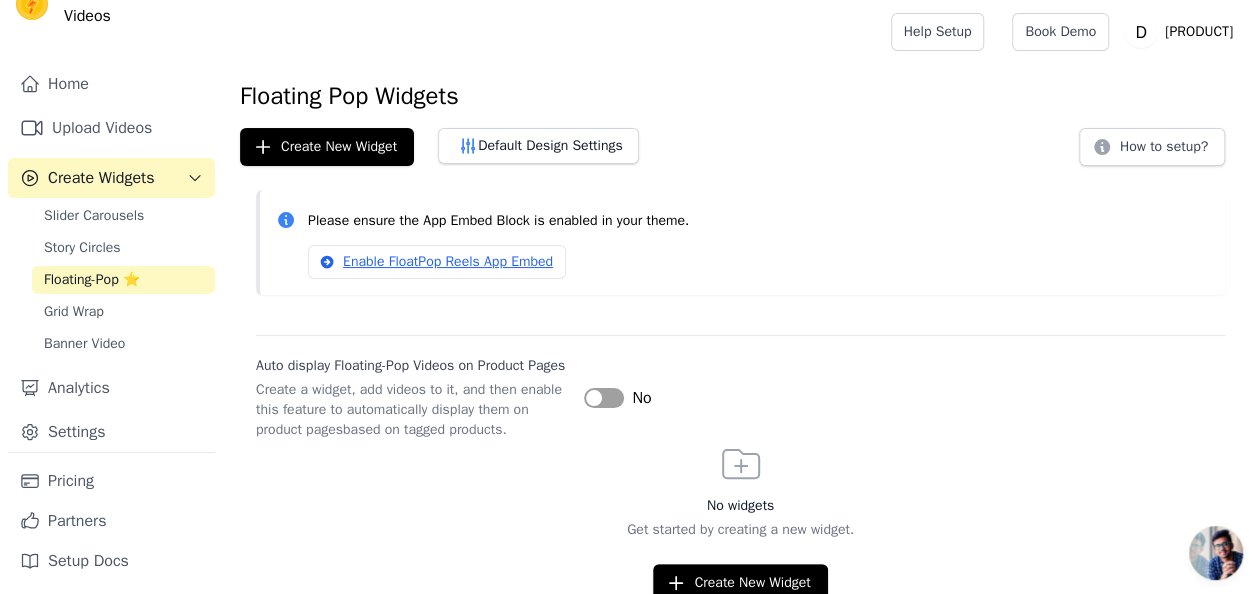 scroll, scrollTop: 42, scrollLeft: 0, axis: vertical 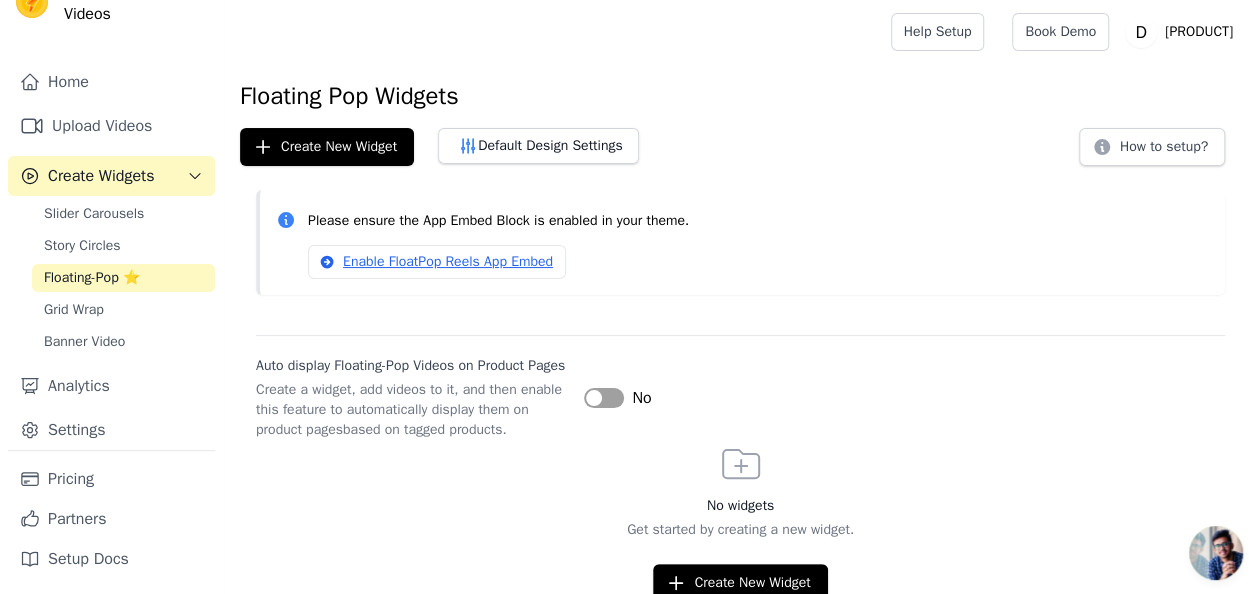 click at bounding box center (553, 32) 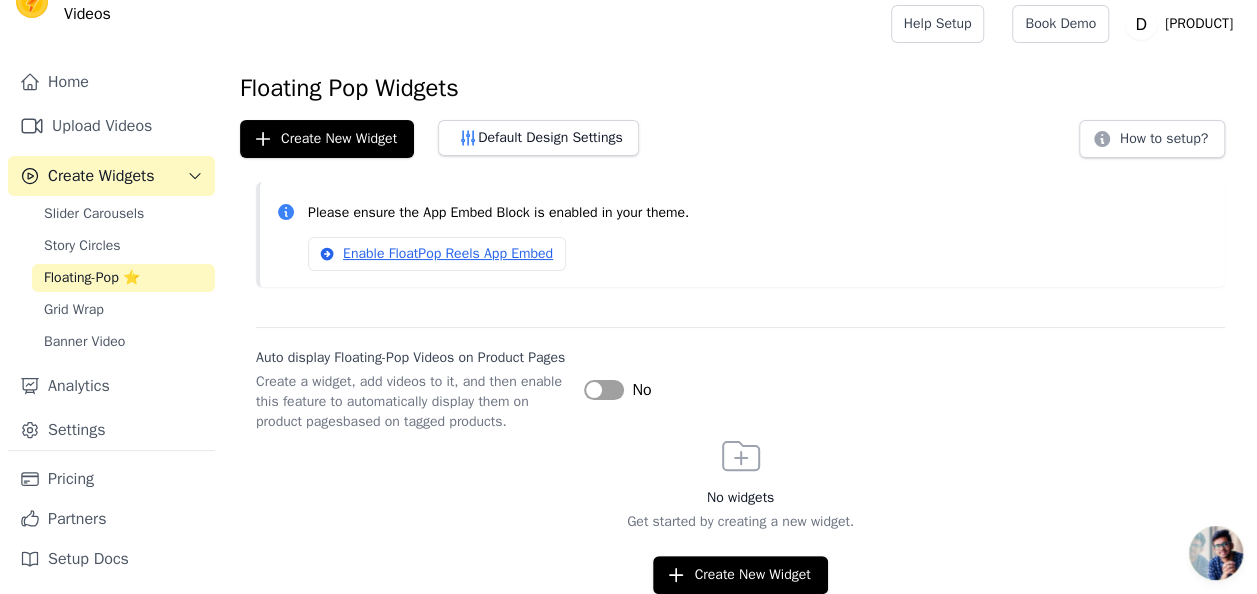 scroll, scrollTop: 25, scrollLeft: 0, axis: vertical 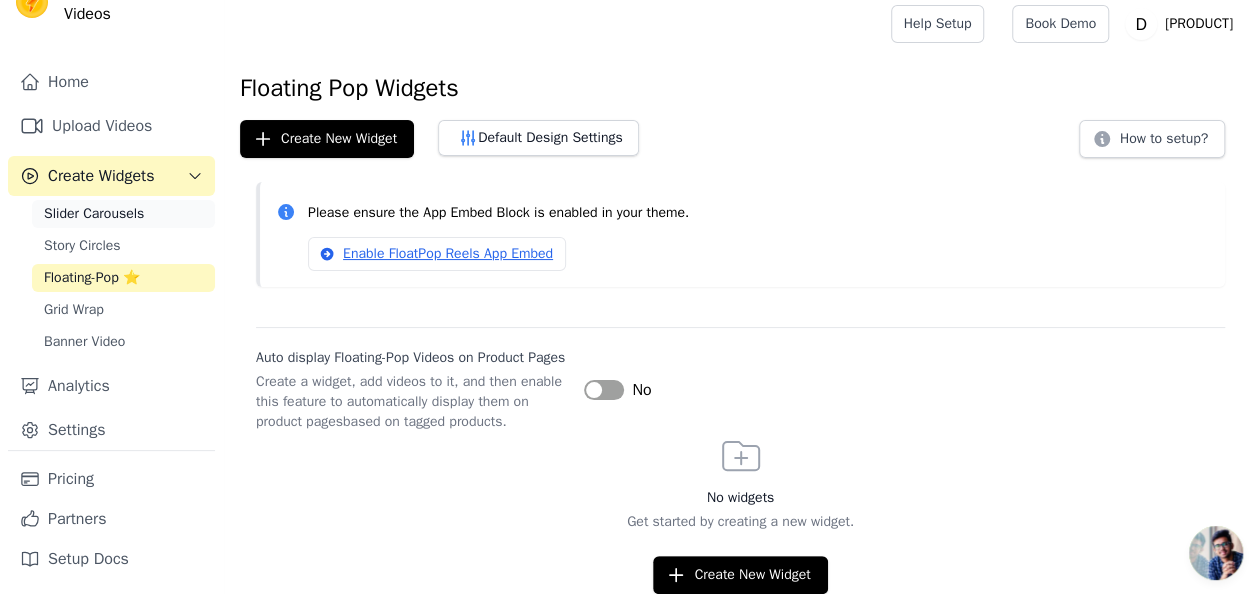click on "Slider Carousels" at bounding box center [123, 214] 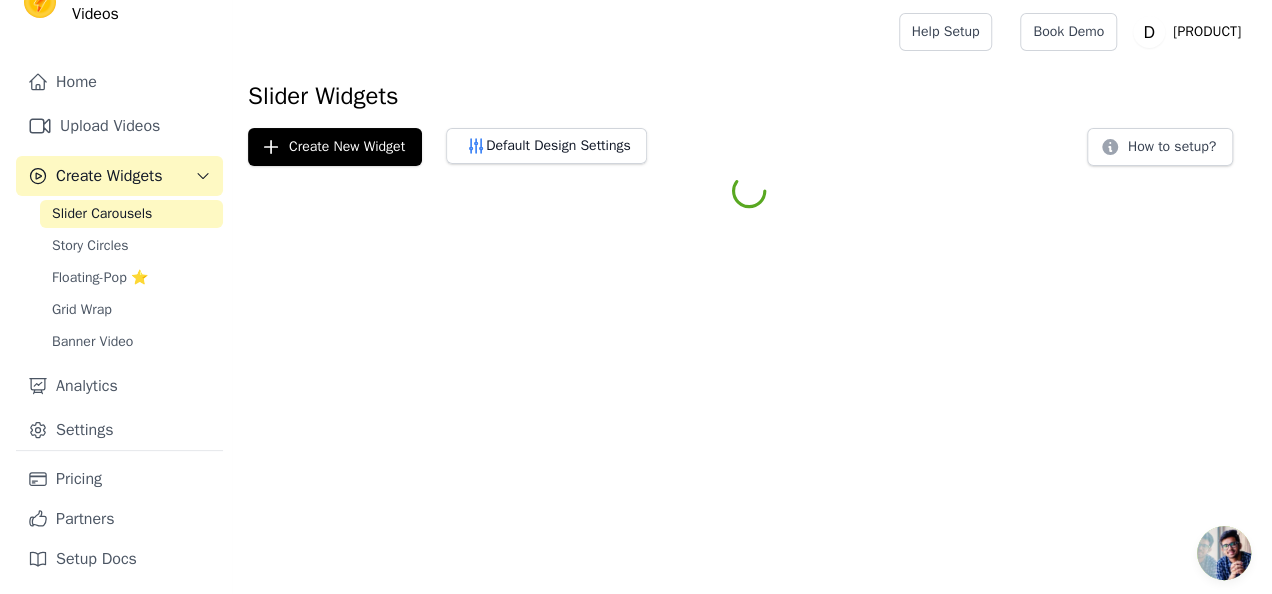 scroll, scrollTop: 0, scrollLeft: 0, axis: both 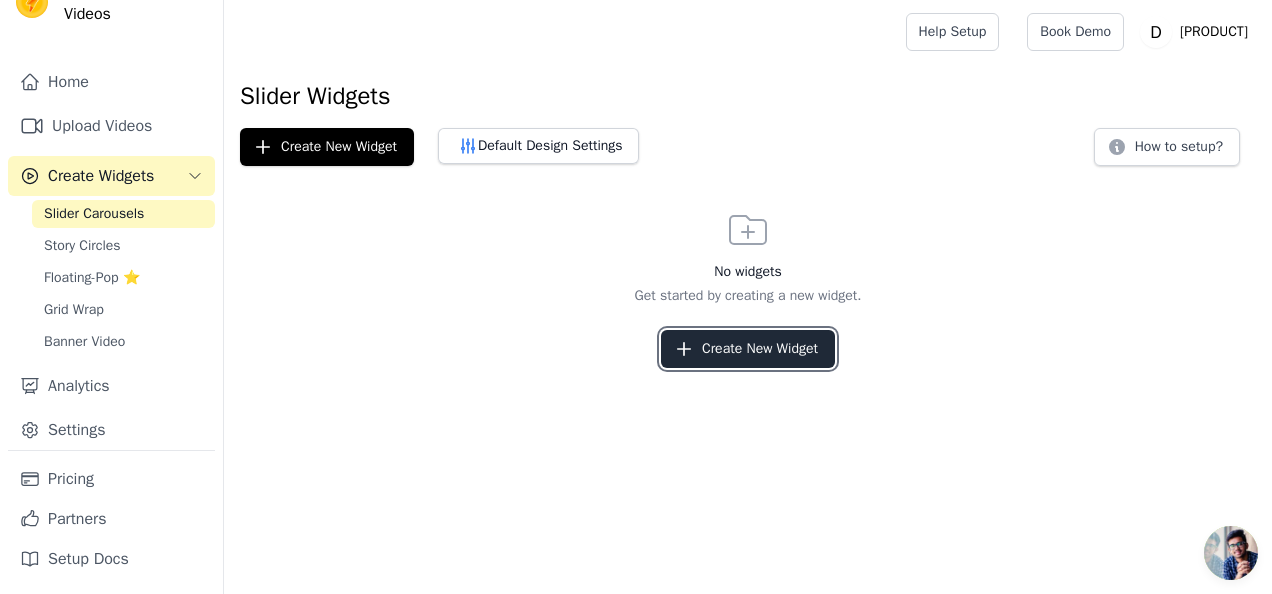 click on "Create New Widget" at bounding box center (748, 349) 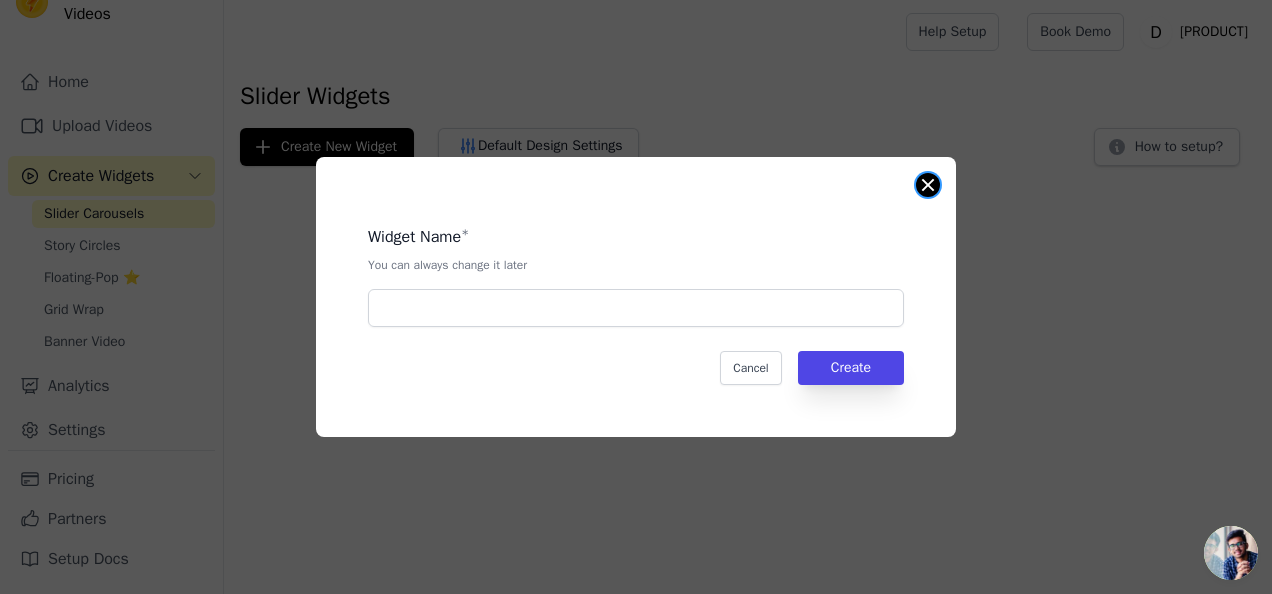 click at bounding box center (928, 185) 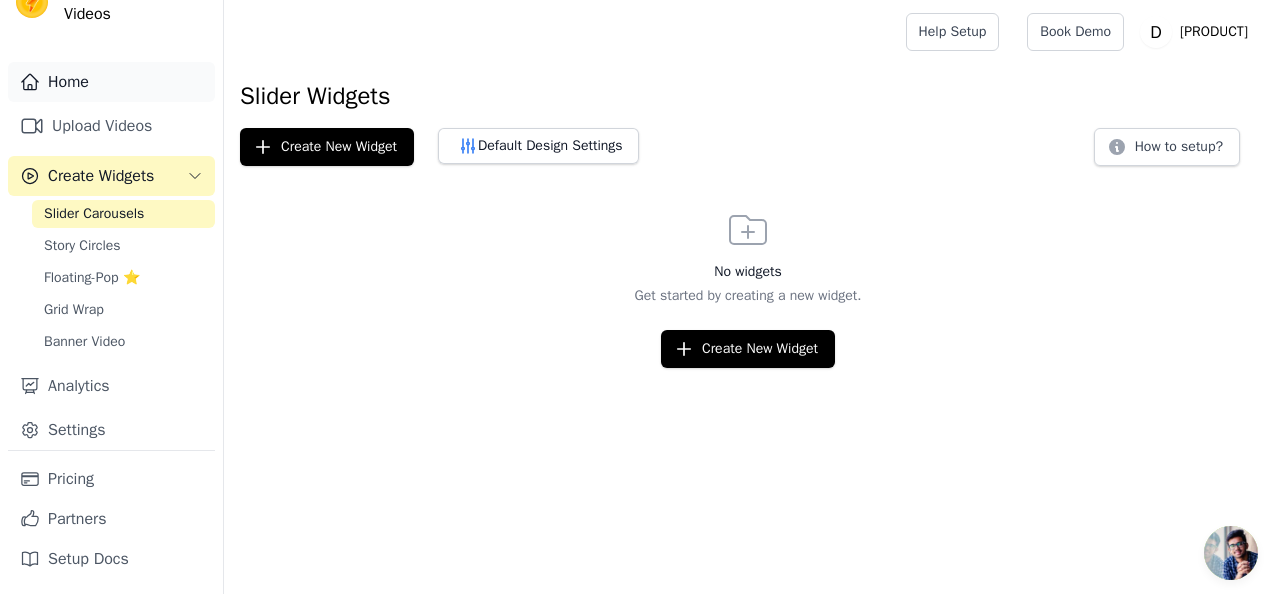 click on "Home" at bounding box center (111, 82) 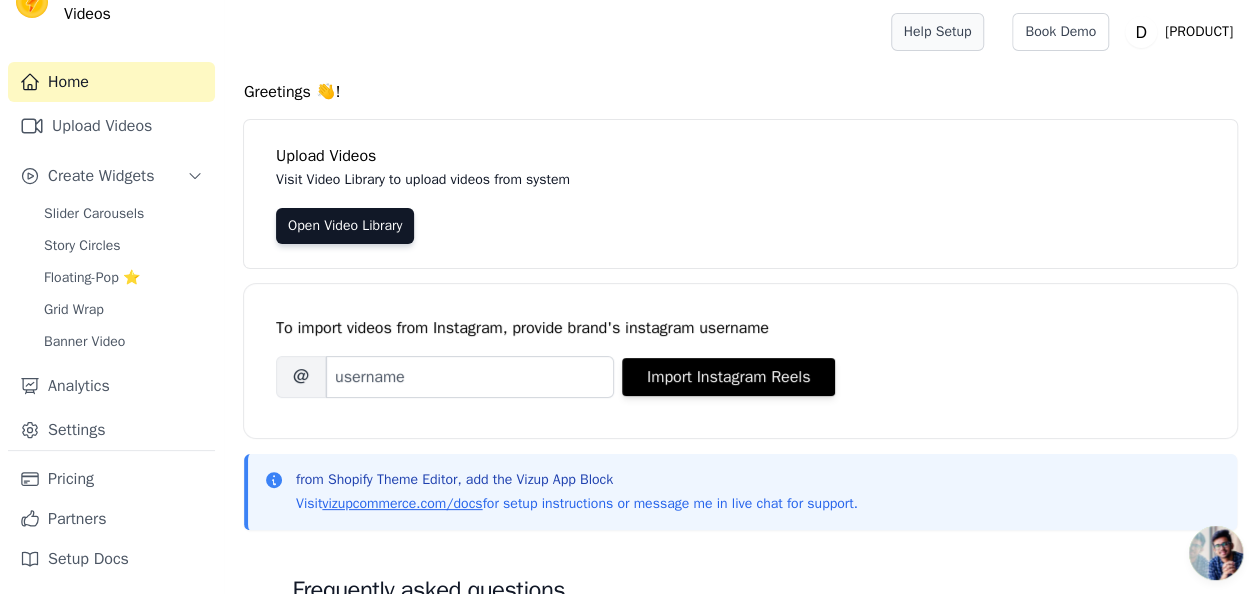 click on "Help Setup" at bounding box center (938, 32) 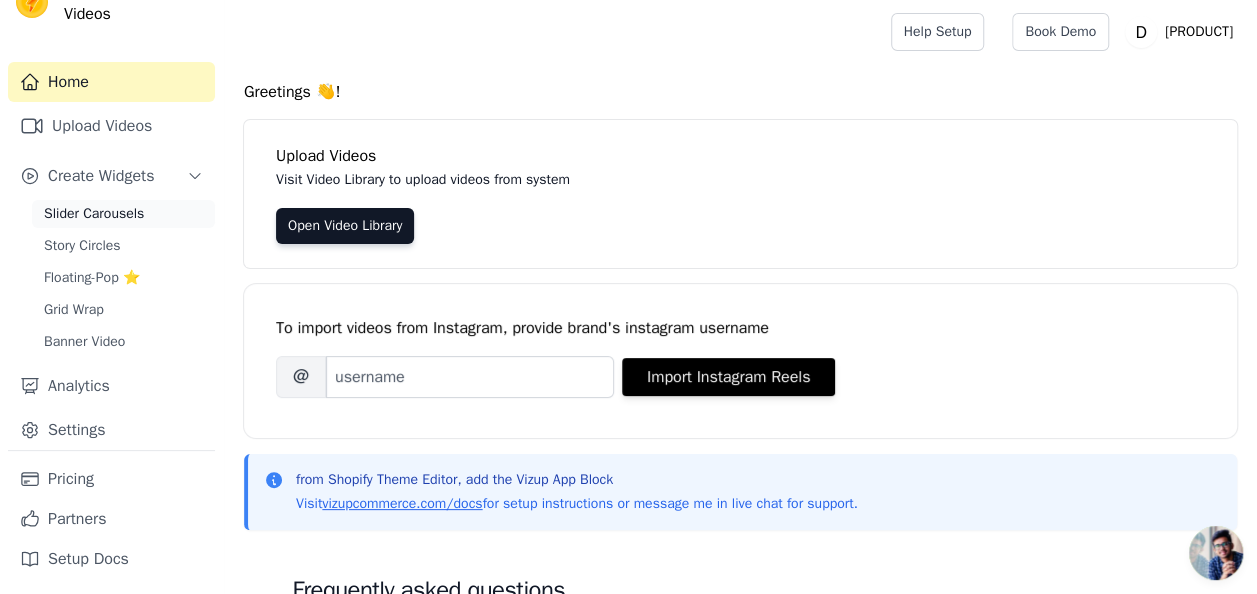 click on "Slider Carousels" at bounding box center [94, 214] 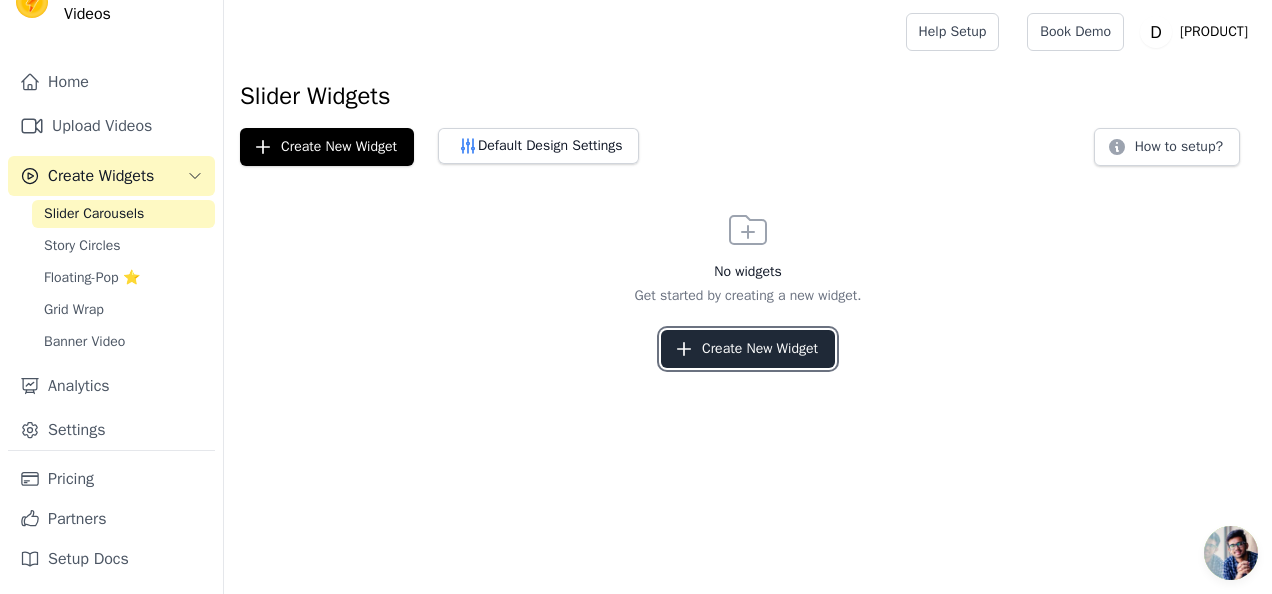 click on "Create New Widget" at bounding box center [748, 349] 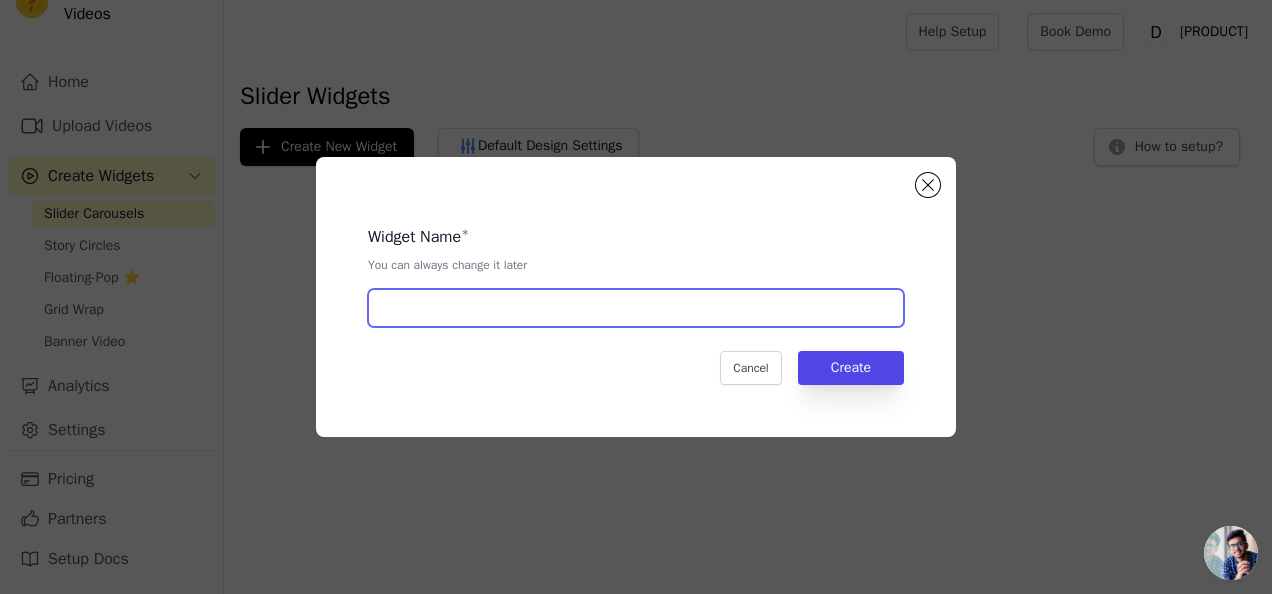 click at bounding box center (636, 308) 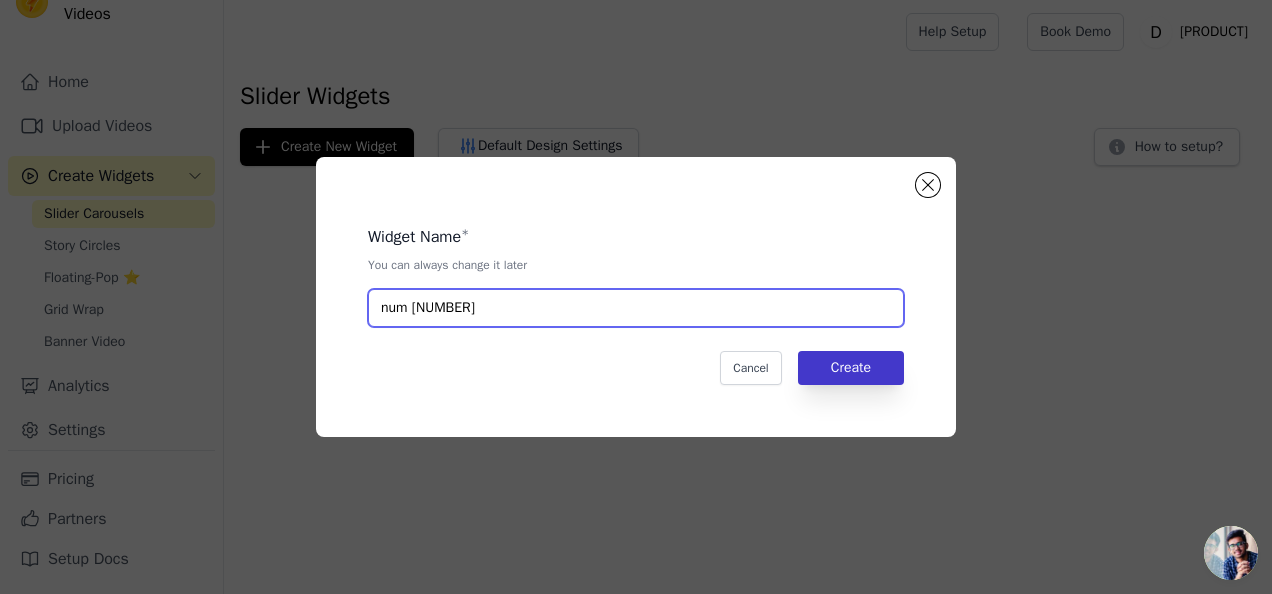 type on "num [NUMBER]" 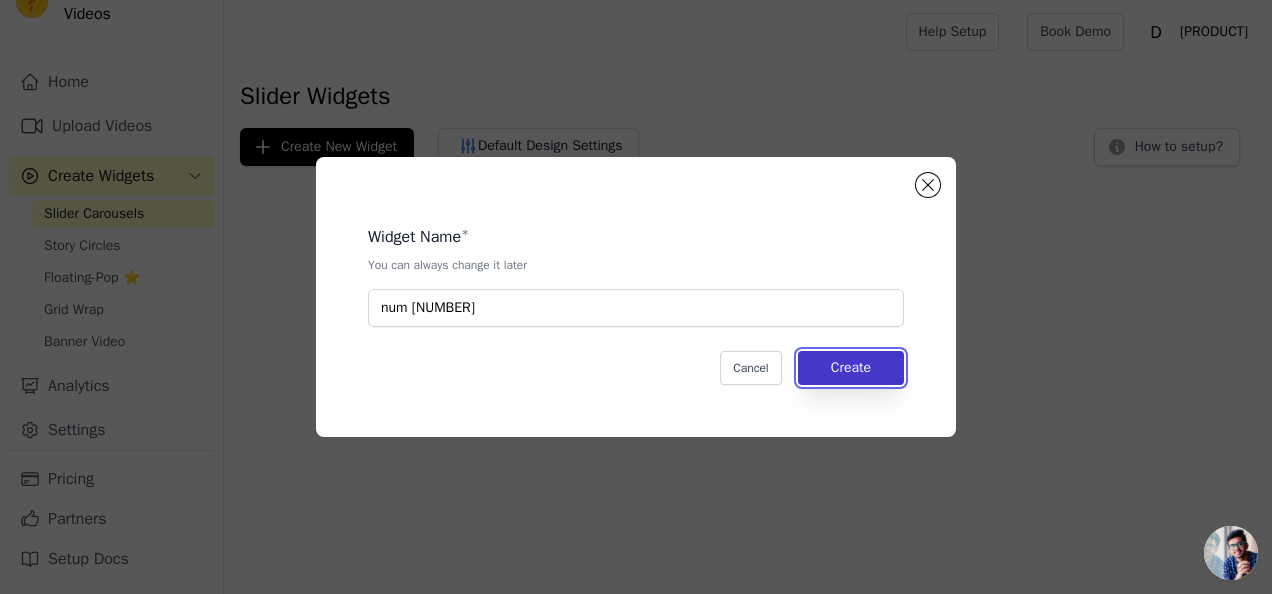 click on "Create" at bounding box center [851, 368] 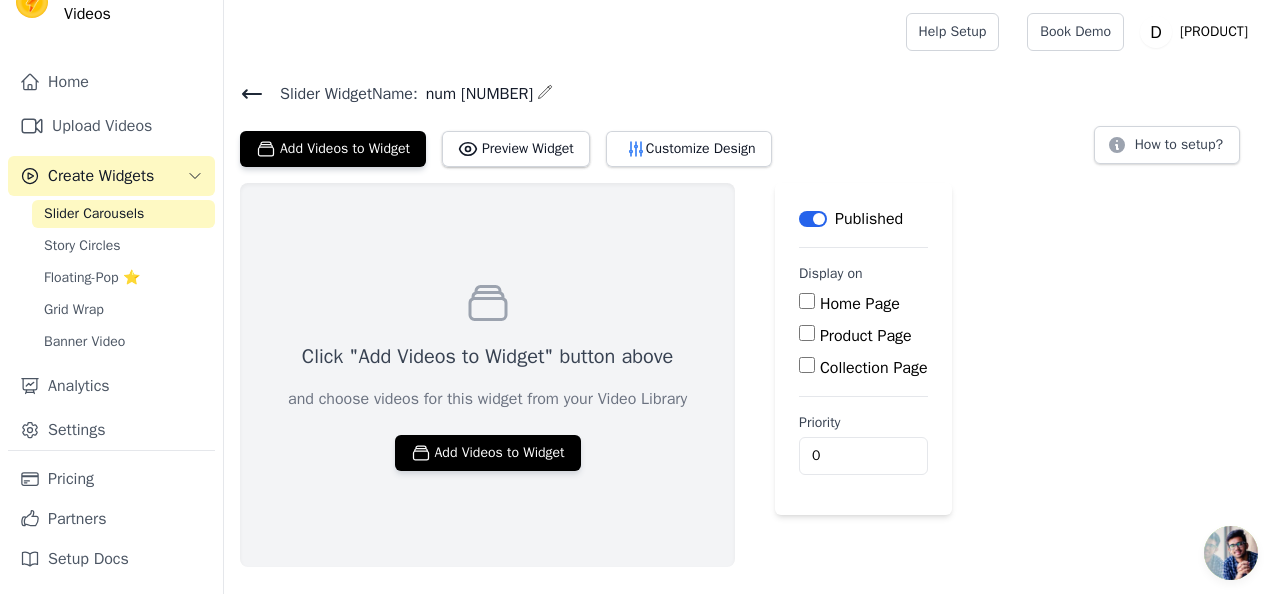 click on "Product Page" at bounding box center (866, 336) 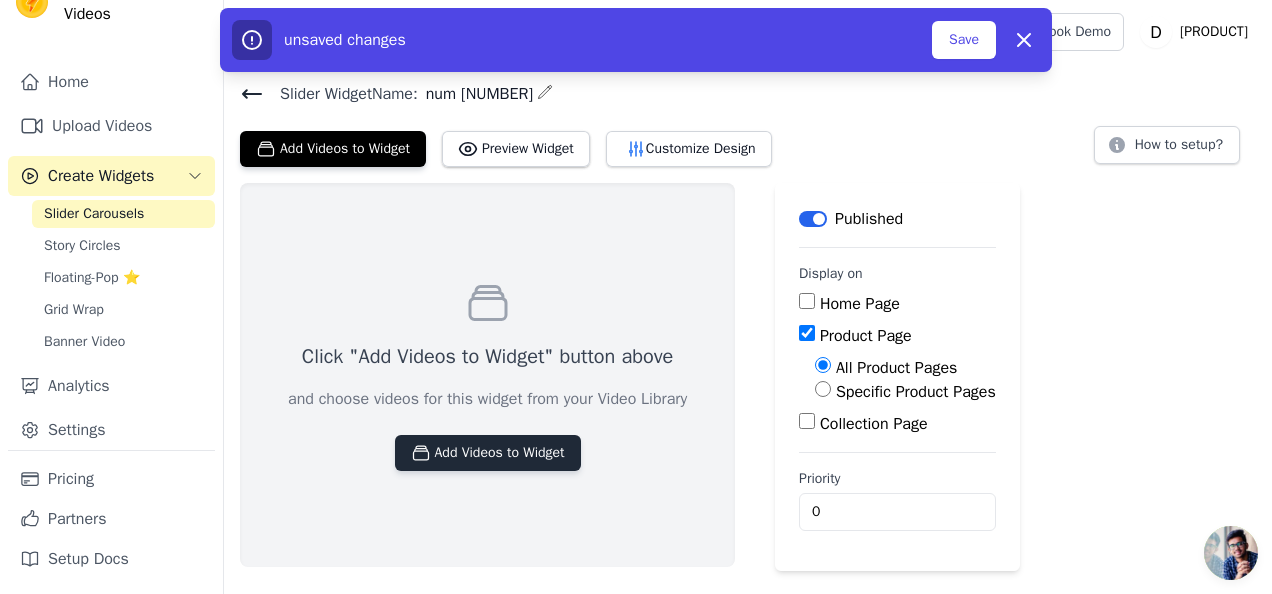 click on "Add Videos to Widget" at bounding box center (488, 453) 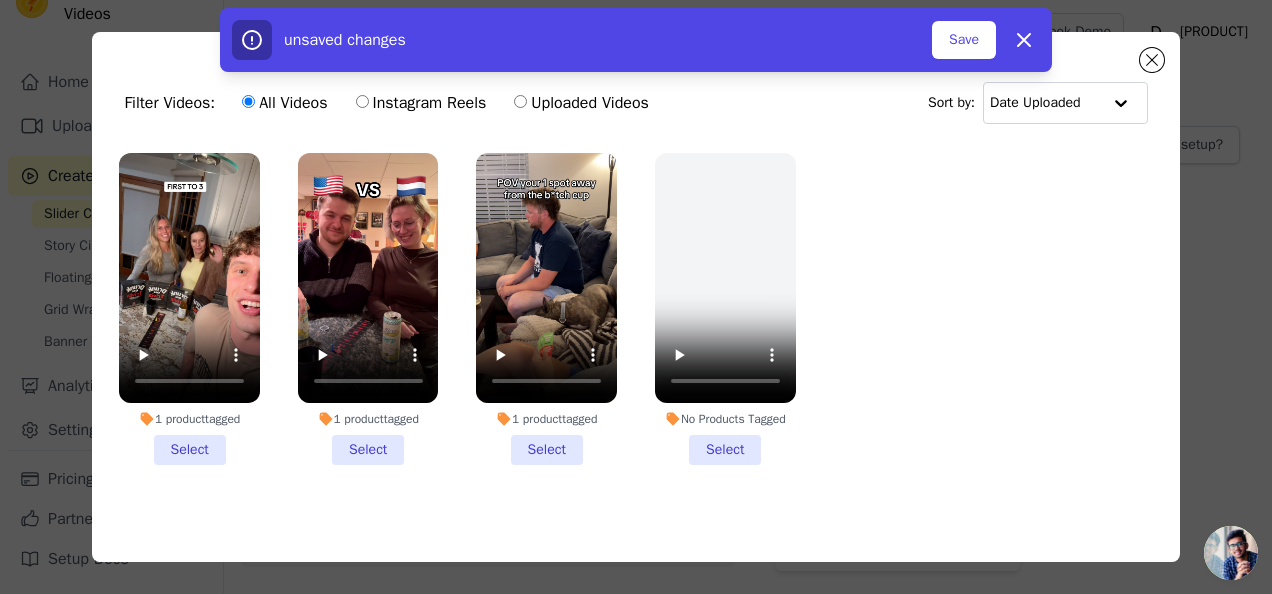 click on "1   product  tagged     Select" at bounding box center [189, 309] 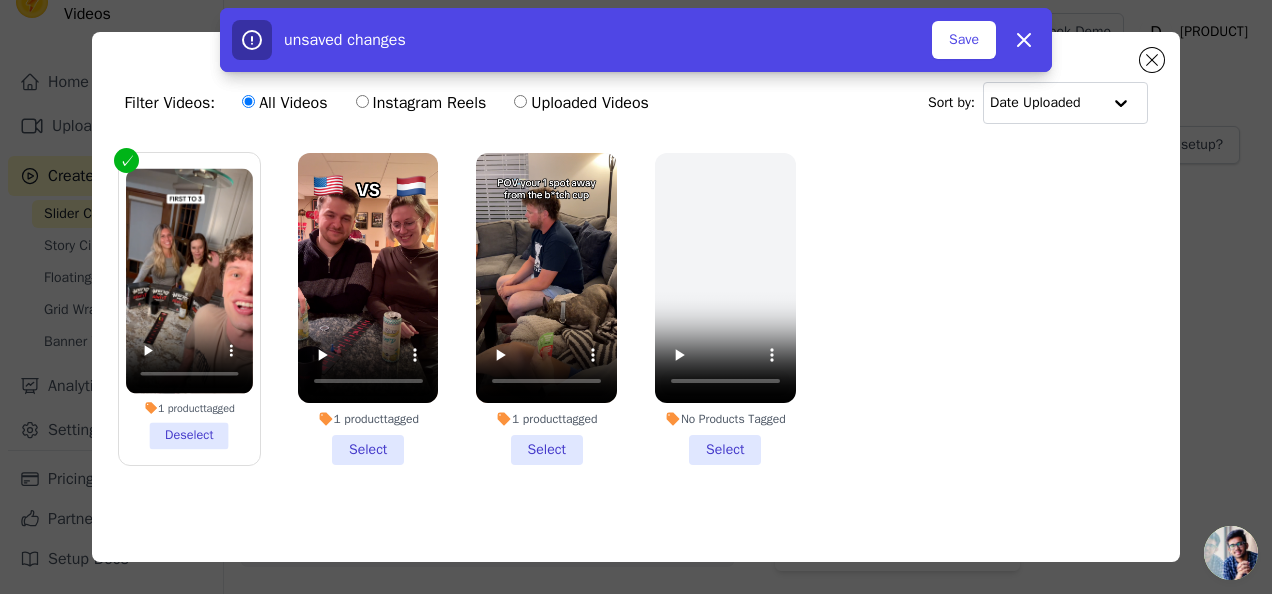 click on "1   product  tagged     Select" at bounding box center [368, 309] 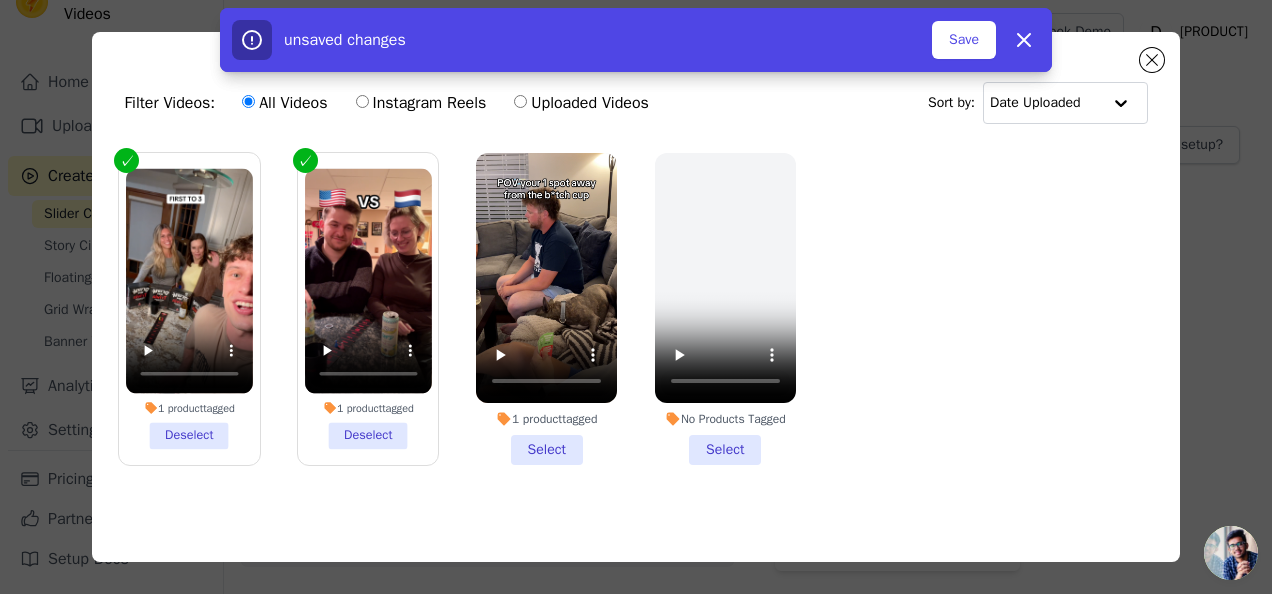 click on "1   product  tagged     Select" at bounding box center (546, 309) 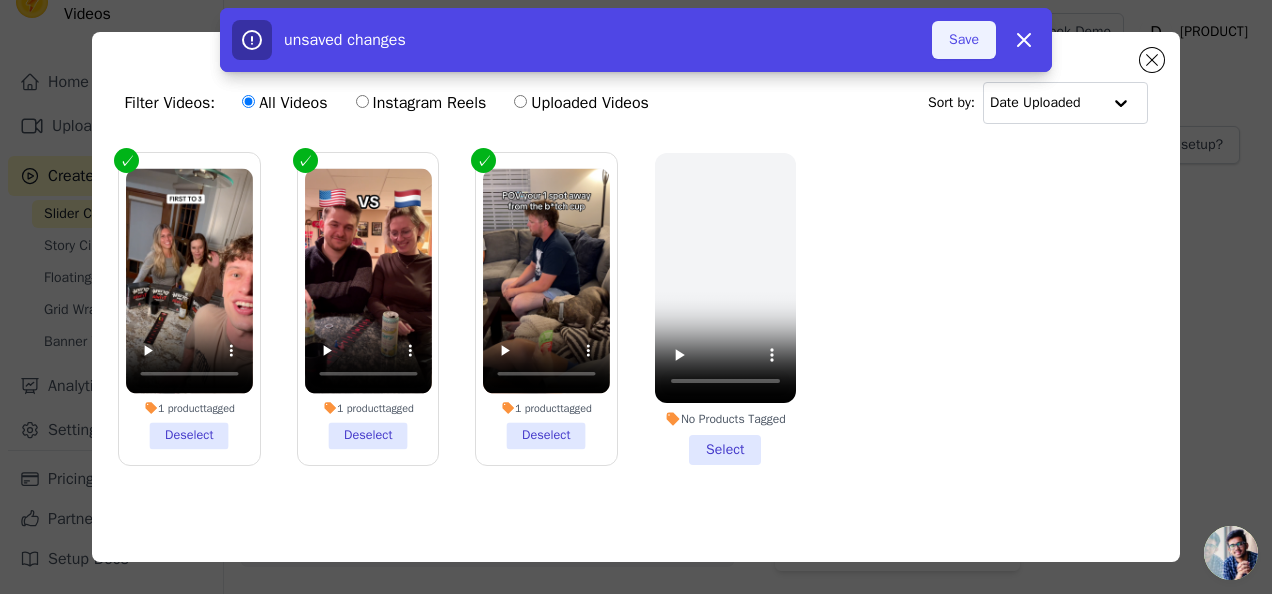 click on "Save" at bounding box center (964, 40) 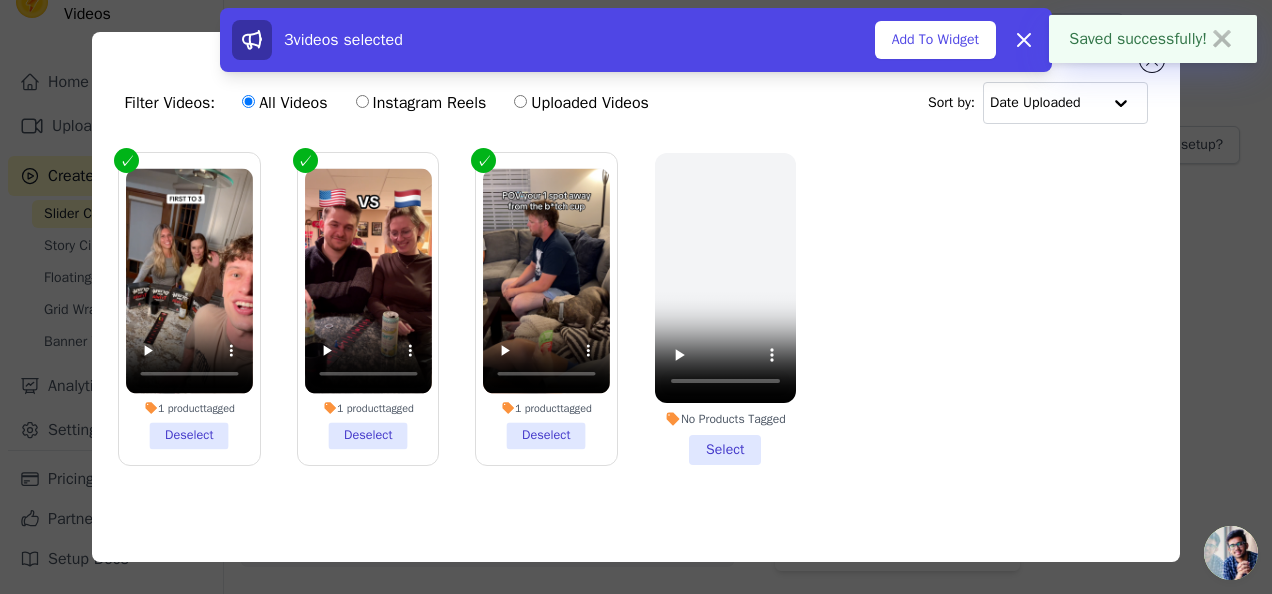 scroll, scrollTop: 14, scrollLeft: 0, axis: vertical 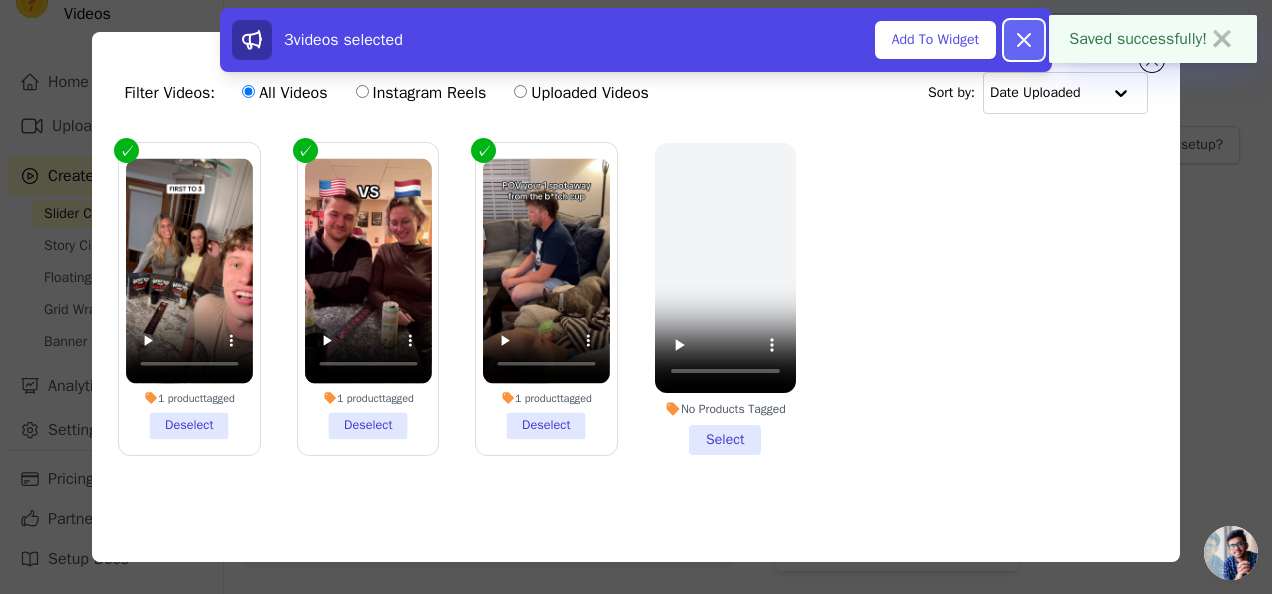 click 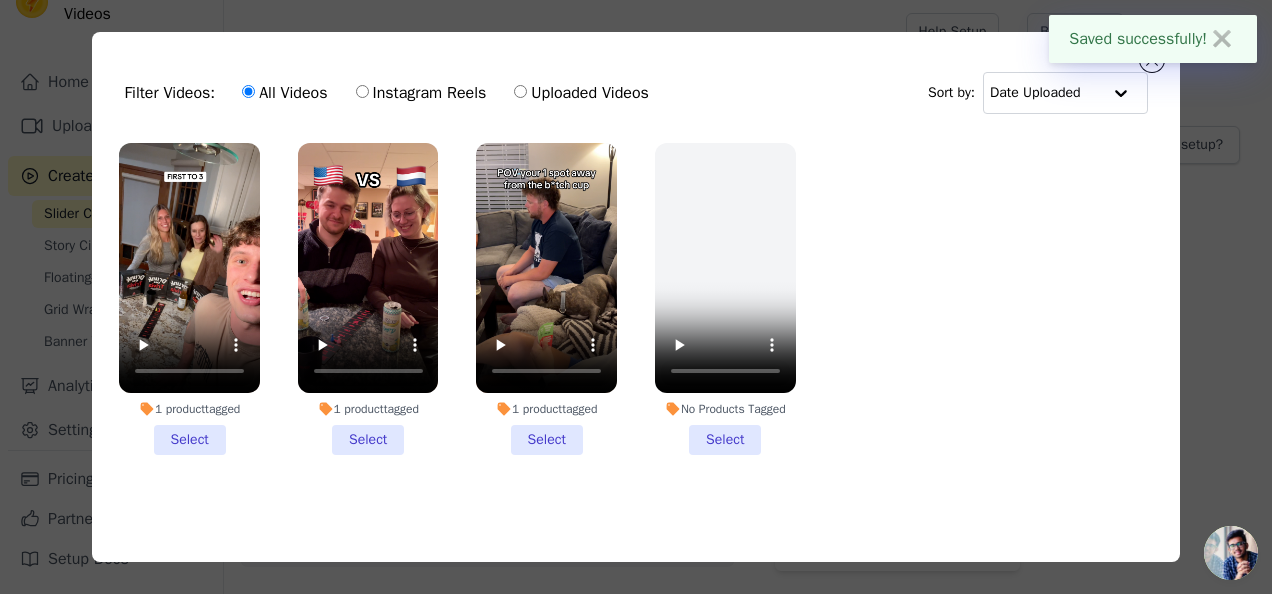 click on "✖" at bounding box center [1222, 39] 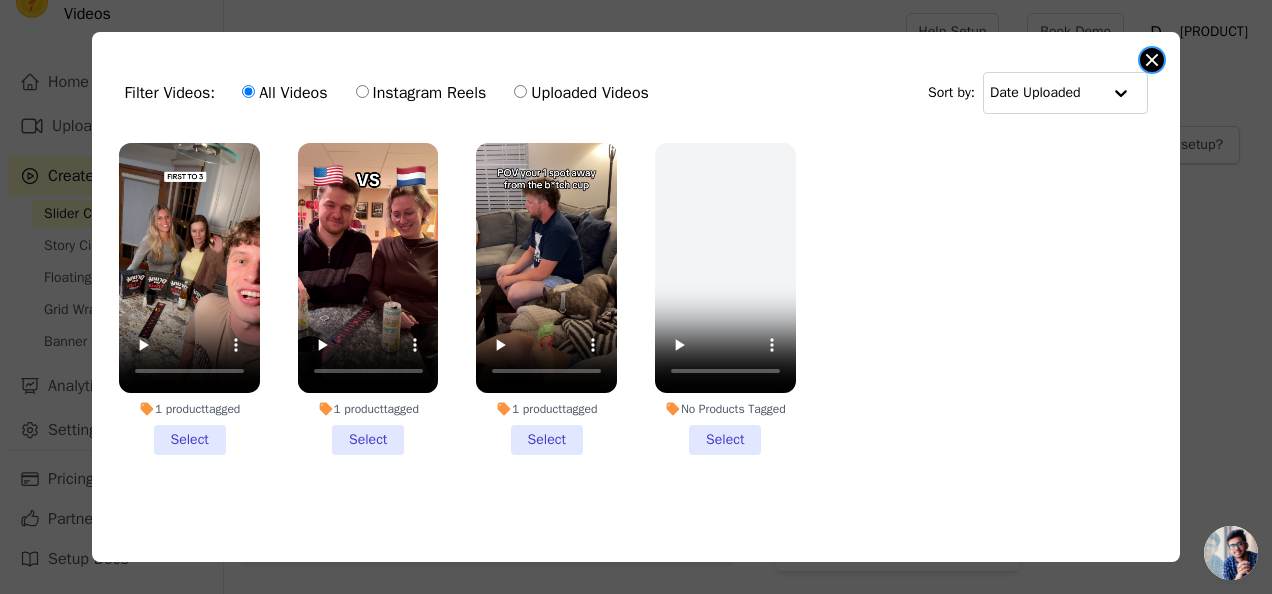 click at bounding box center (1152, 60) 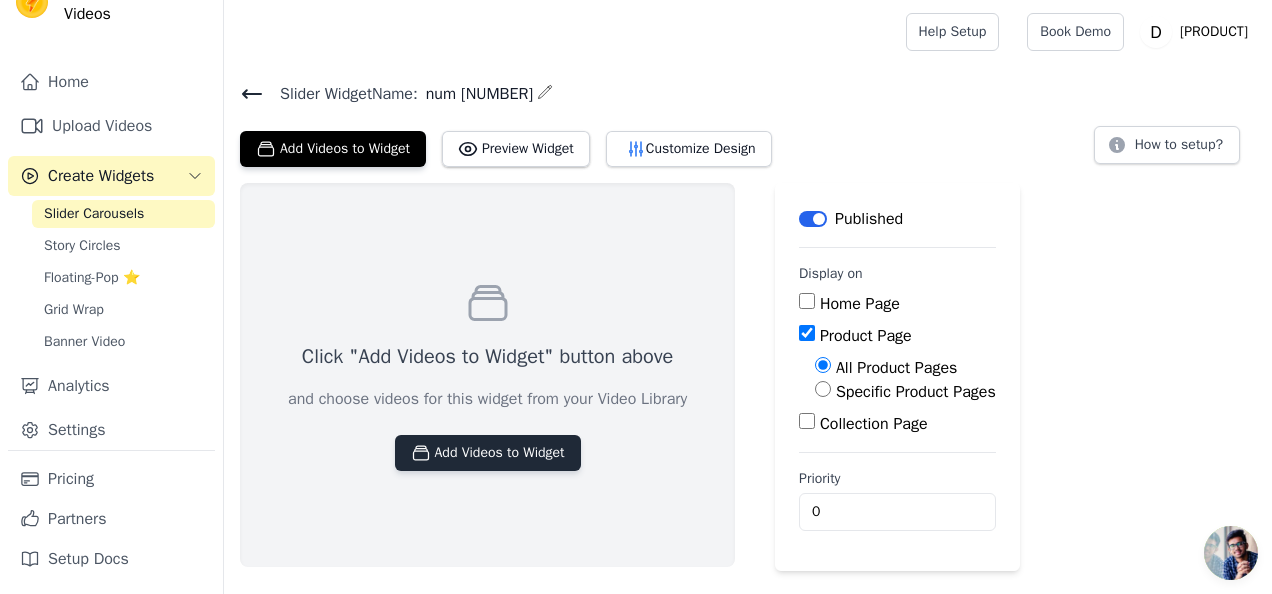 click on "Add Videos to Widget" at bounding box center [488, 453] 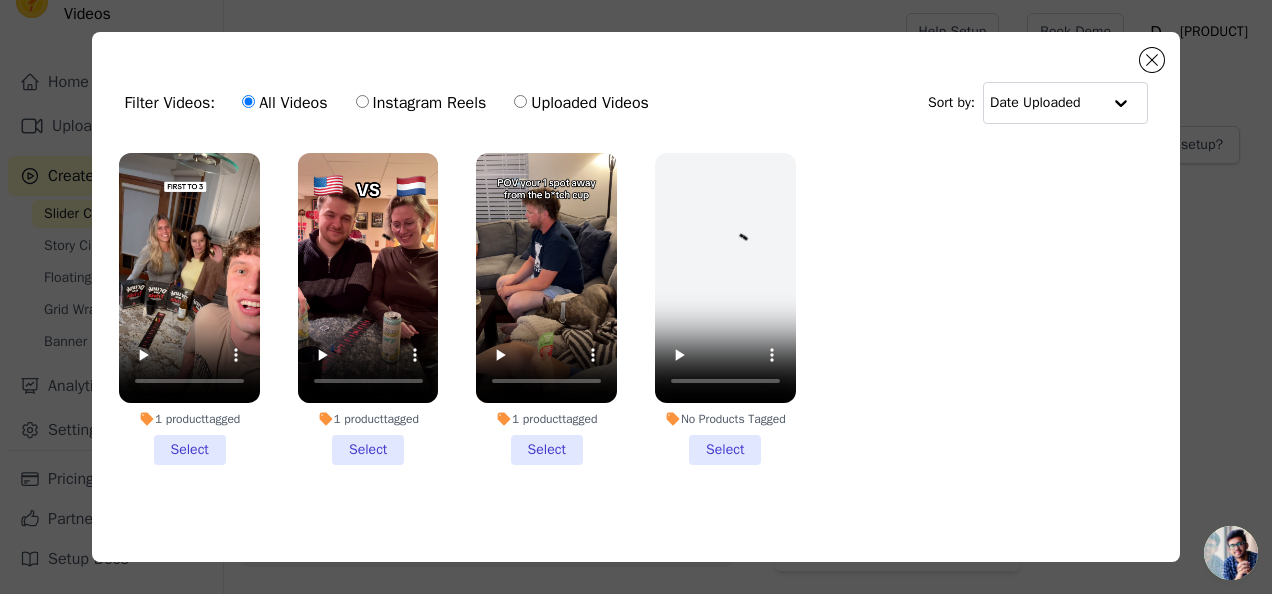 click on "1   product  tagged     Select" at bounding box center [189, 309] 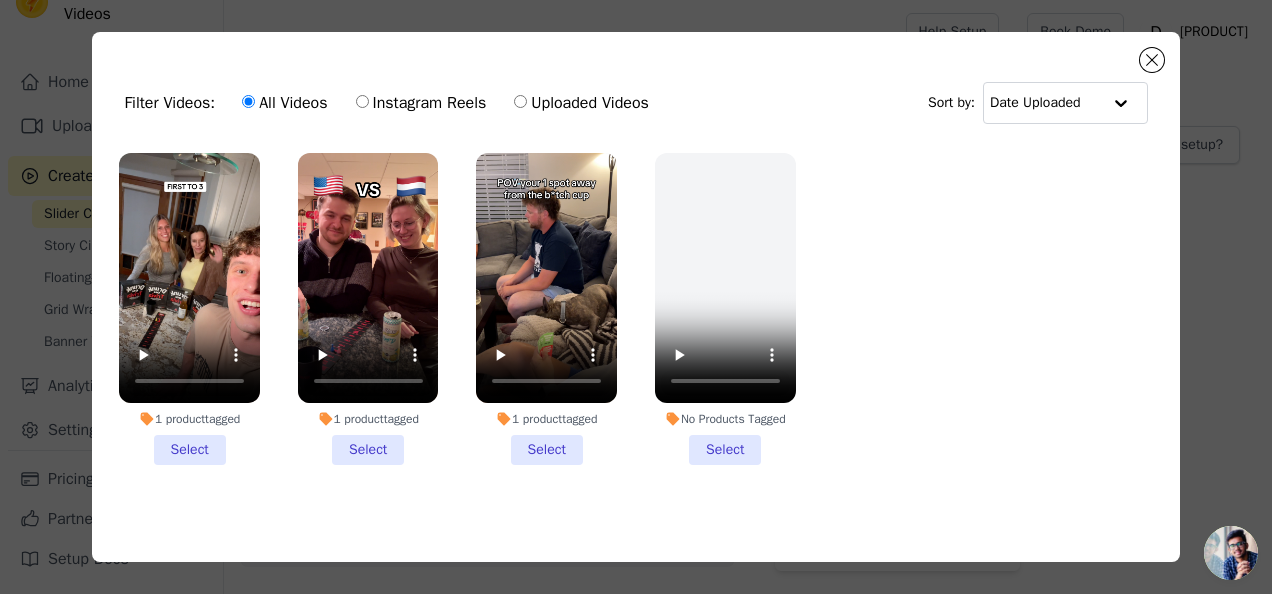 click on "1   product  tagged     Select" at bounding box center (0, 0) 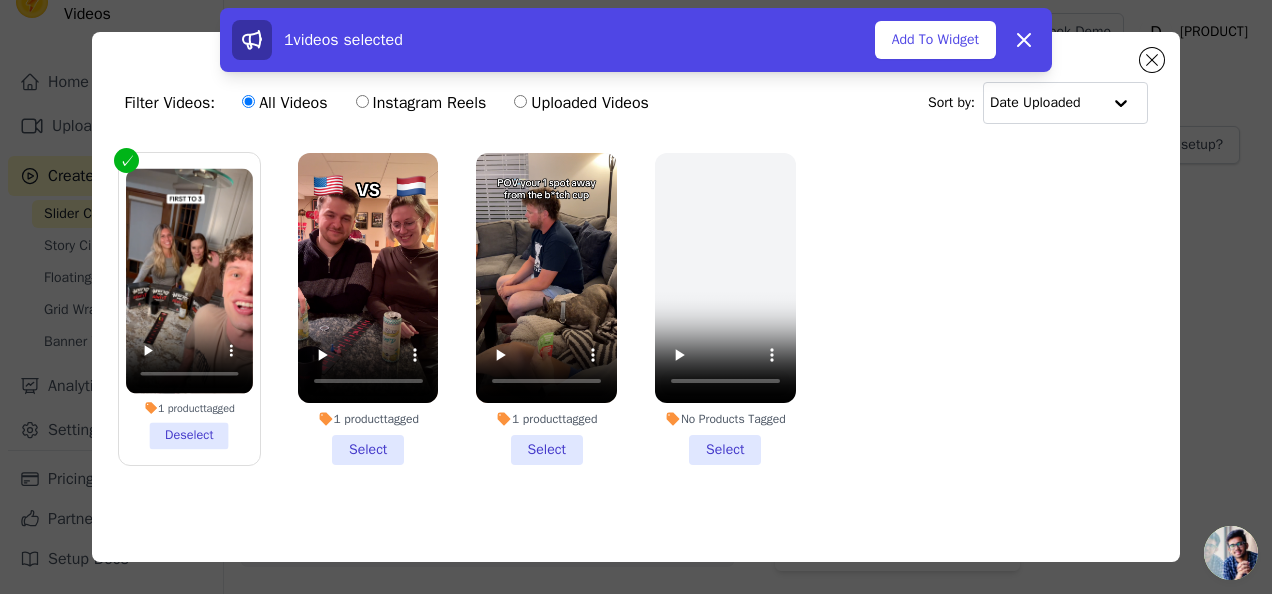 click on "1   product  tagged     Select" at bounding box center (368, 309) 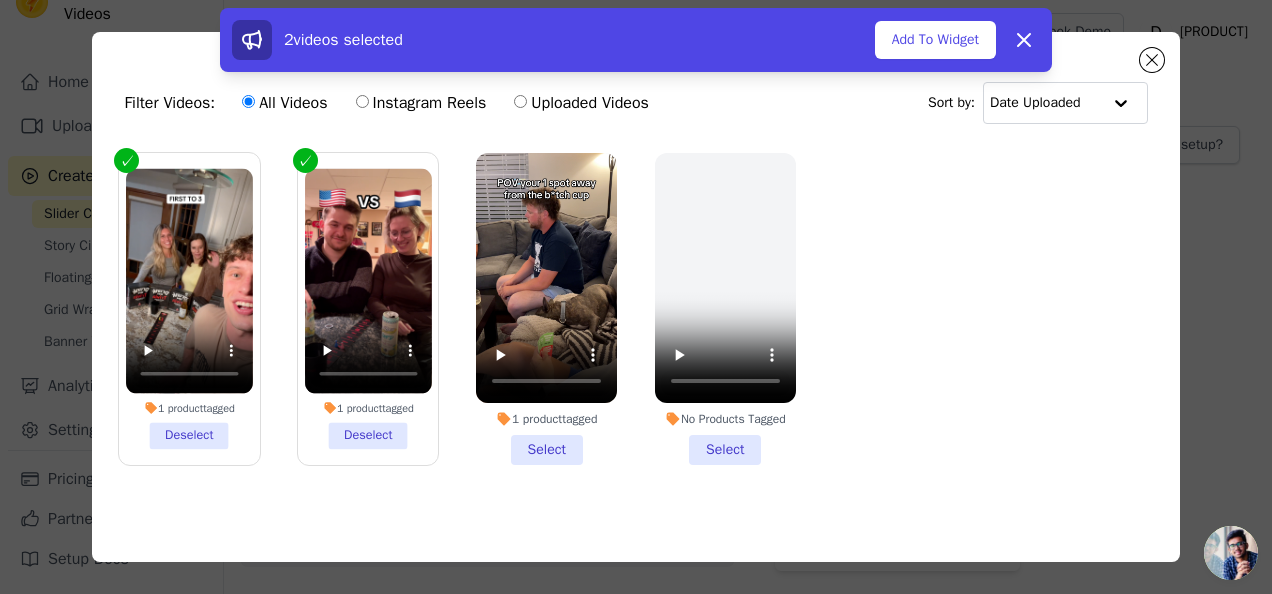 click on "1   product  tagged     Select" at bounding box center [546, 309] 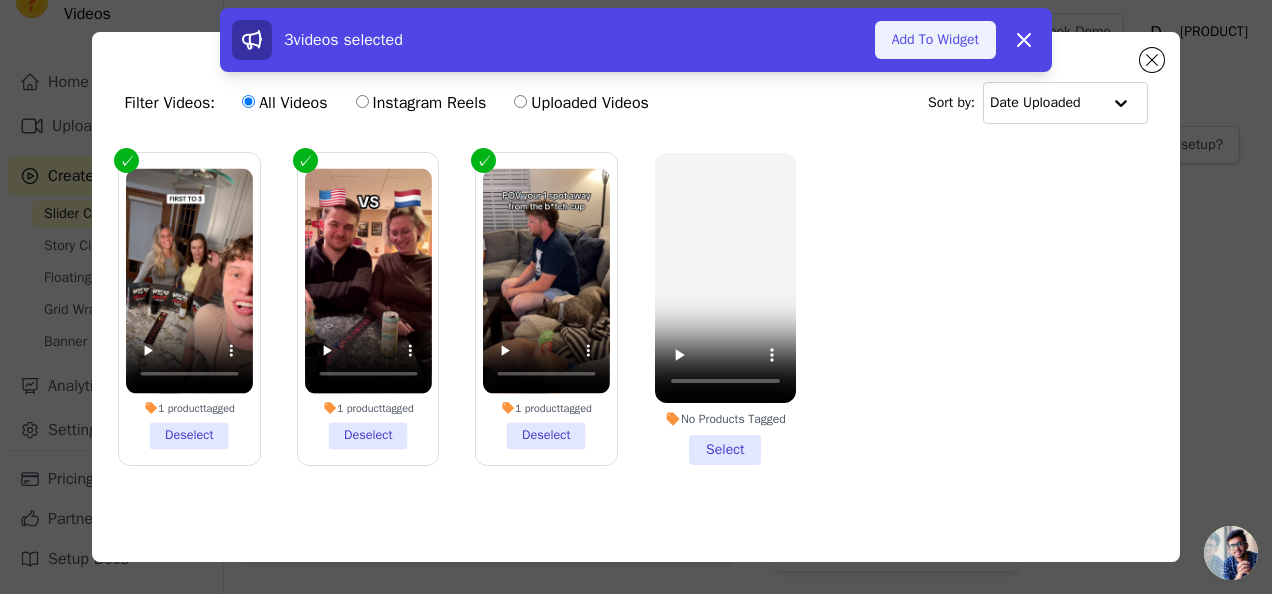 click on "Add To Widget" at bounding box center [935, 40] 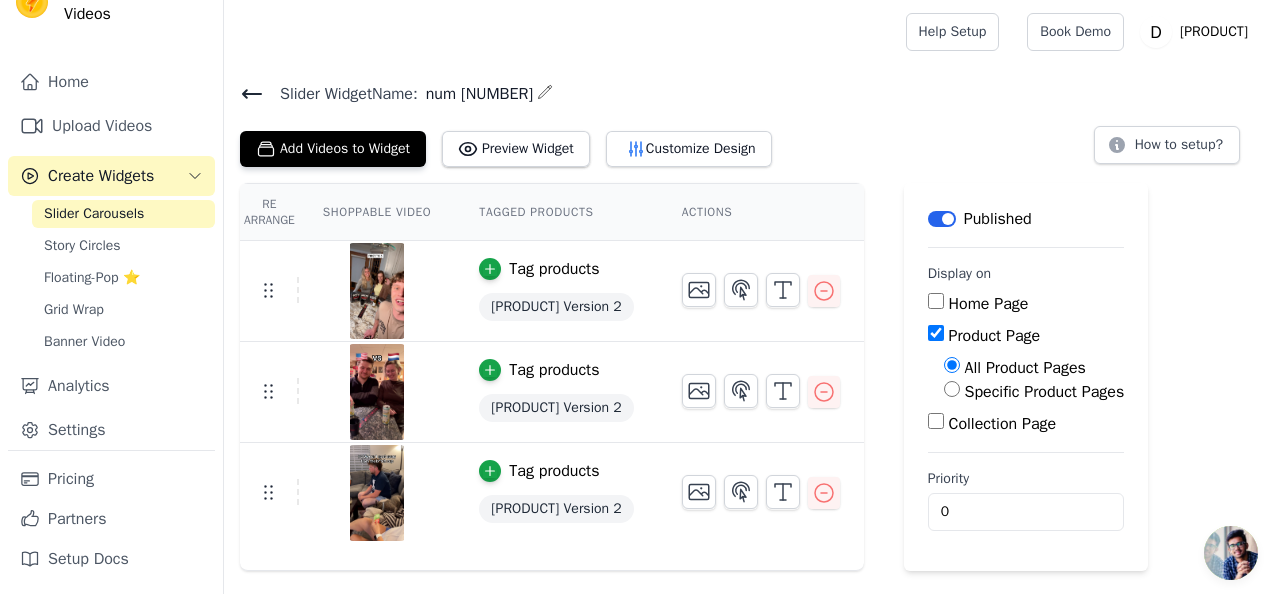 click on "Add Videos to Widget
Preview Widget       Customize Design
How to setup?" at bounding box center (748, 145) 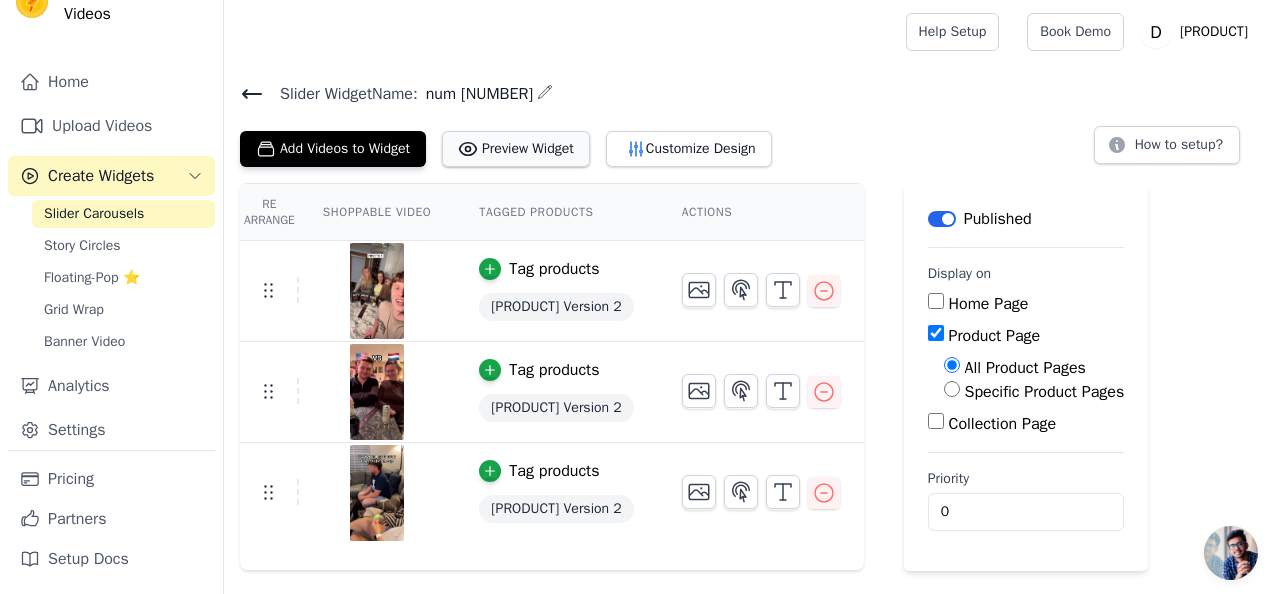 click on "Preview Widget" at bounding box center (516, 149) 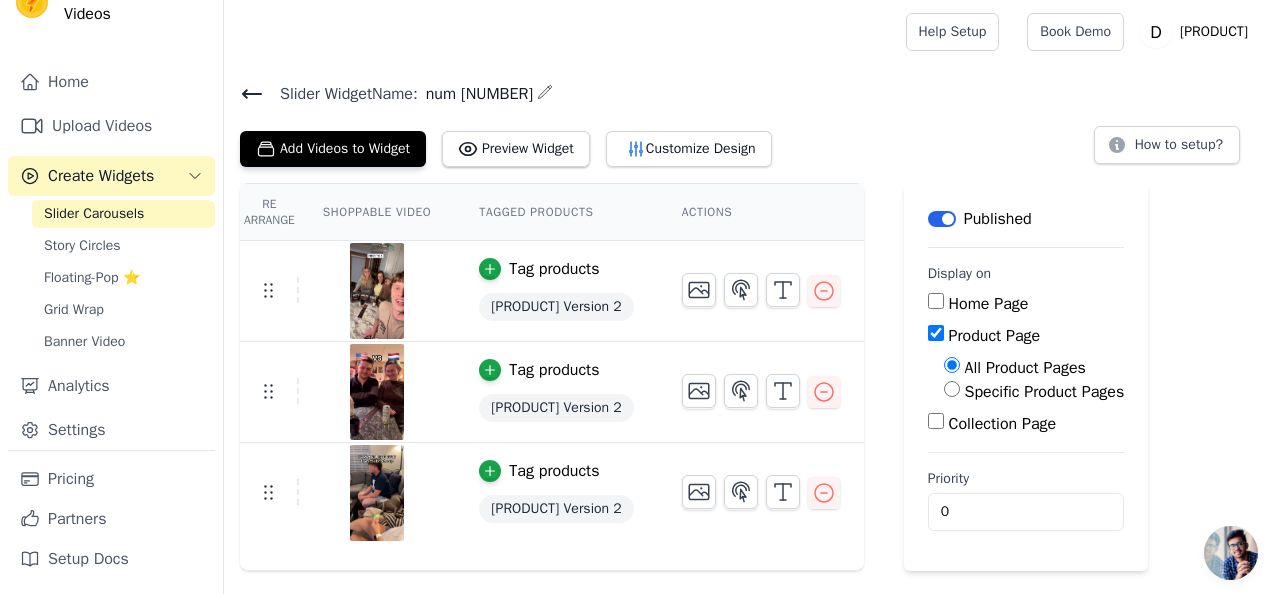 type 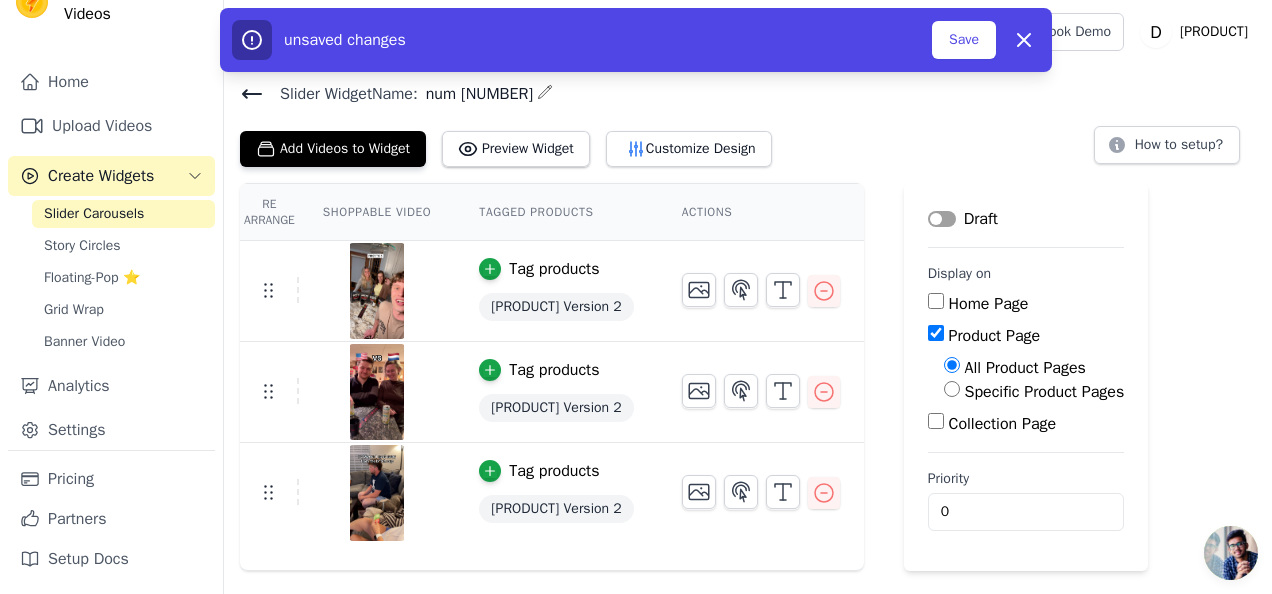 click on "Label" at bounding box center (942, 219) 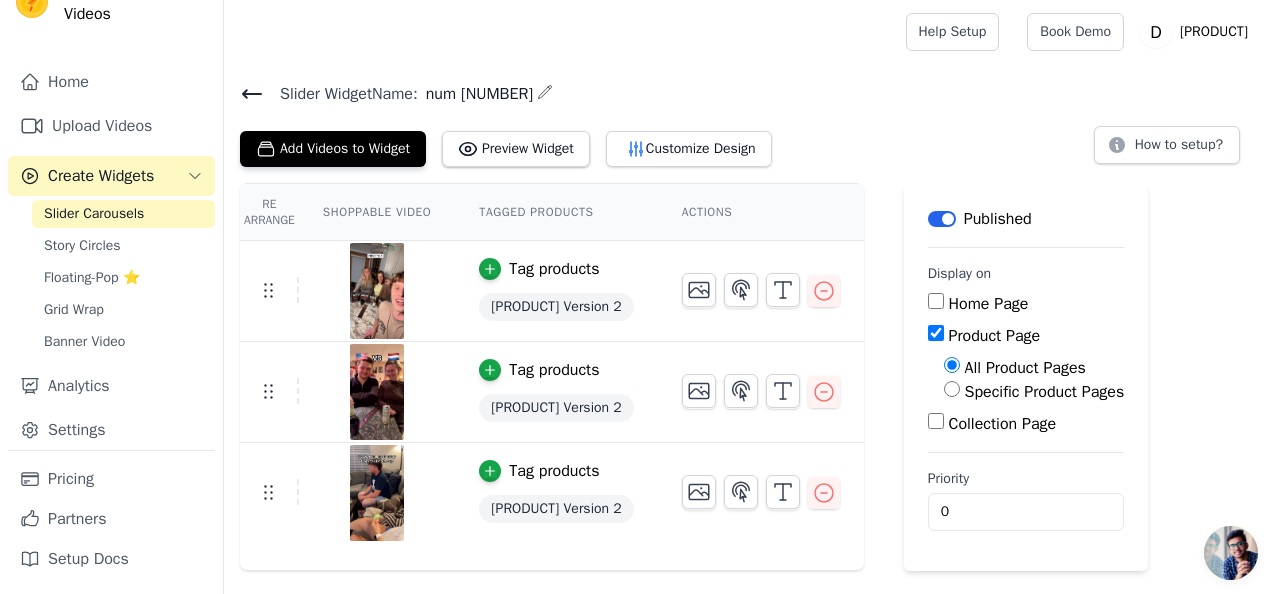 click on "Re Arrange Shoppable Video Tagged Products Actions Tag products [PRODUCT] Version 2 Tag products [PRODUCT] Version 2 Tag products [PRODUCT] Version 2 Save Videos In This New Order Save Dismiss Label Published Display on Home Page Product Page All Product Pages Specific Product Pages Collection Page Priority [NUMBER]" at bounding box center [748, 377] 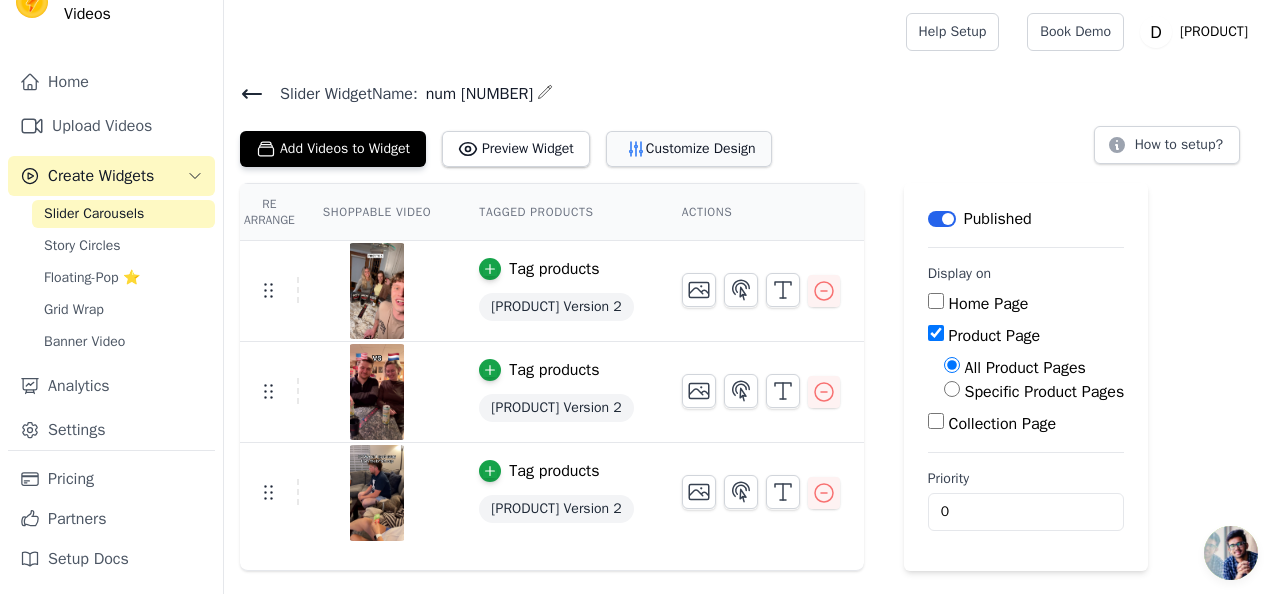 click on "Customize Design" at bounding box center [689, 149] 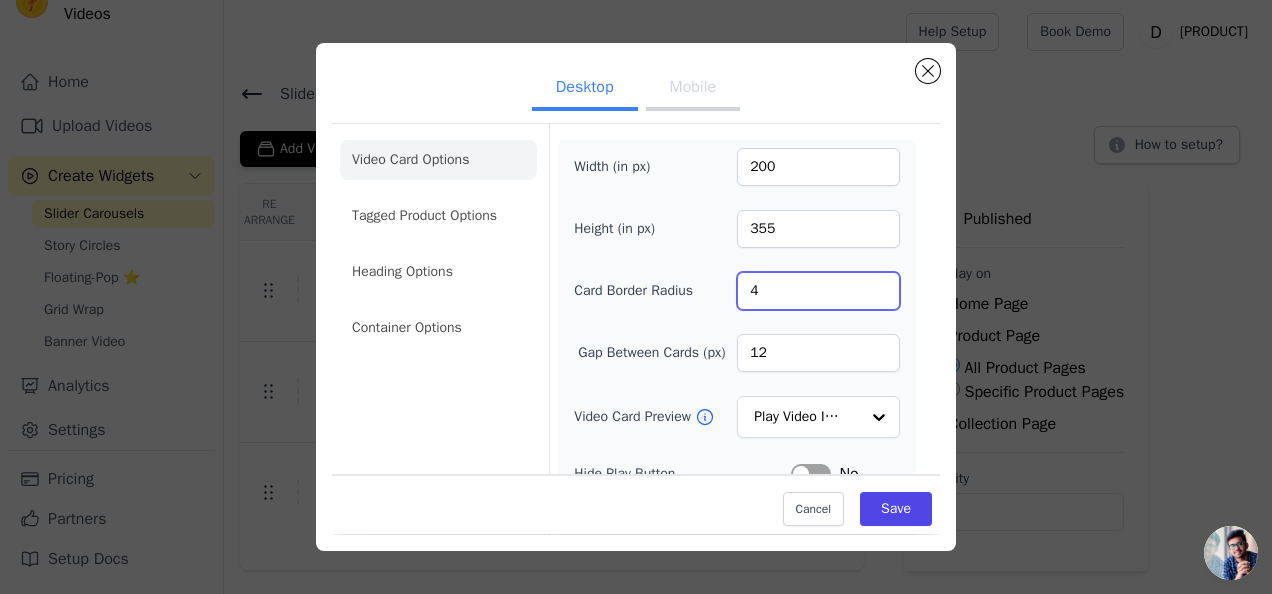 drag, startPoint x: 921, startPoint y: 300, endPoint x: 914, endPoint y: 364, distance: 64.381676 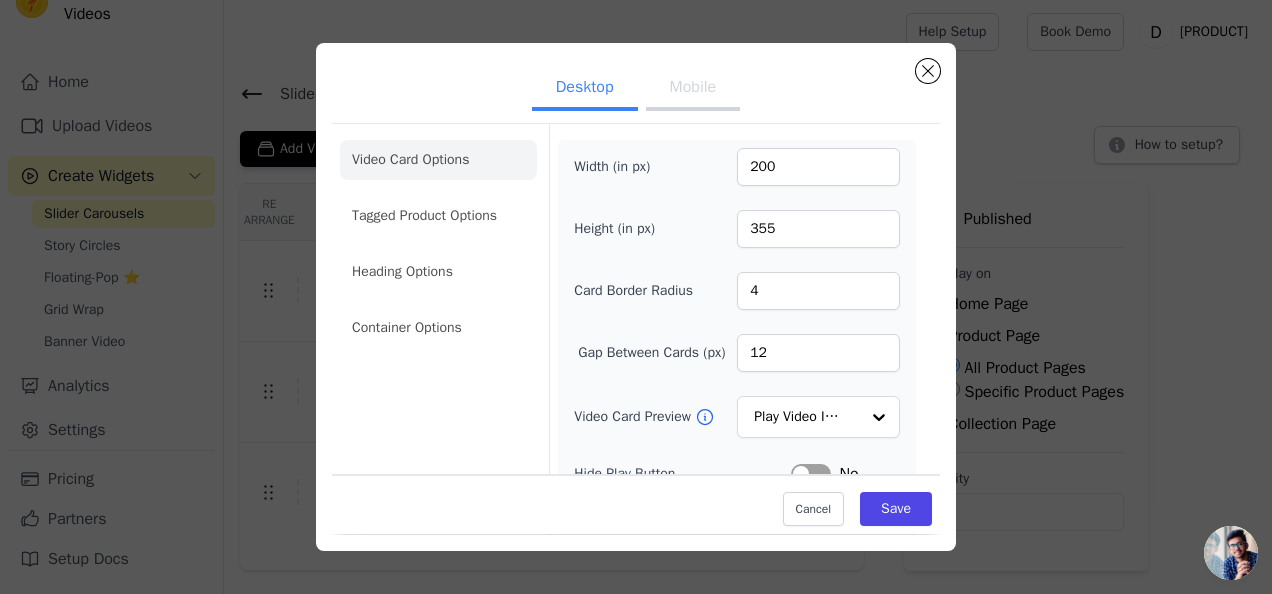 click on "Mobile" at bounding box center (693, 89) 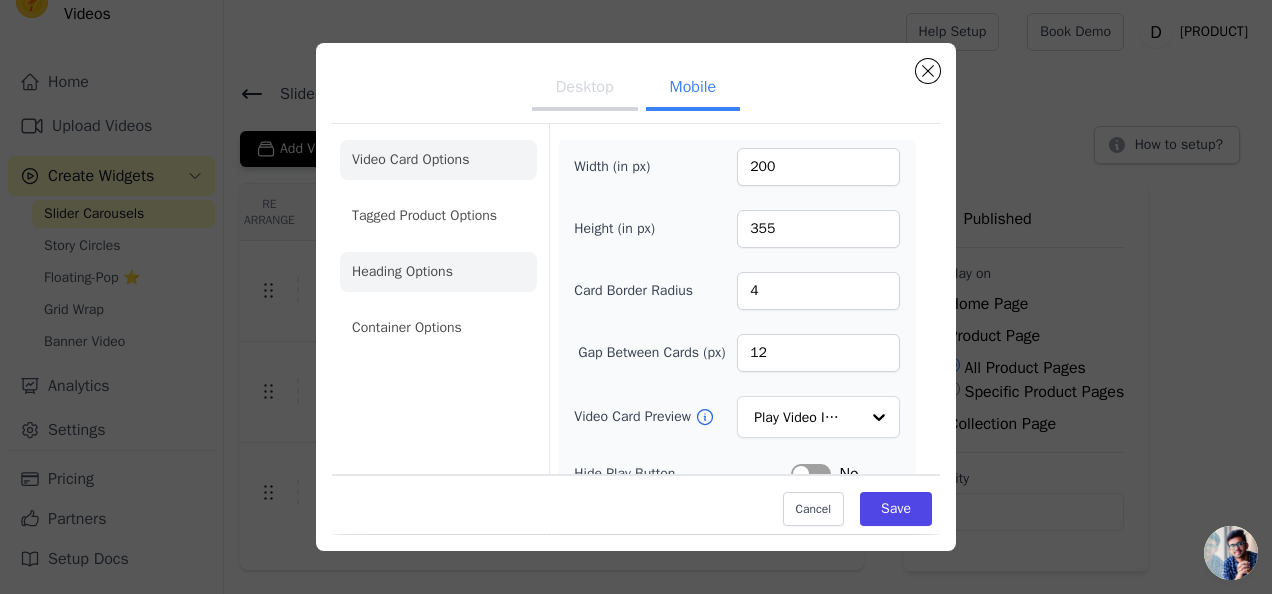 click on "Heading Options" 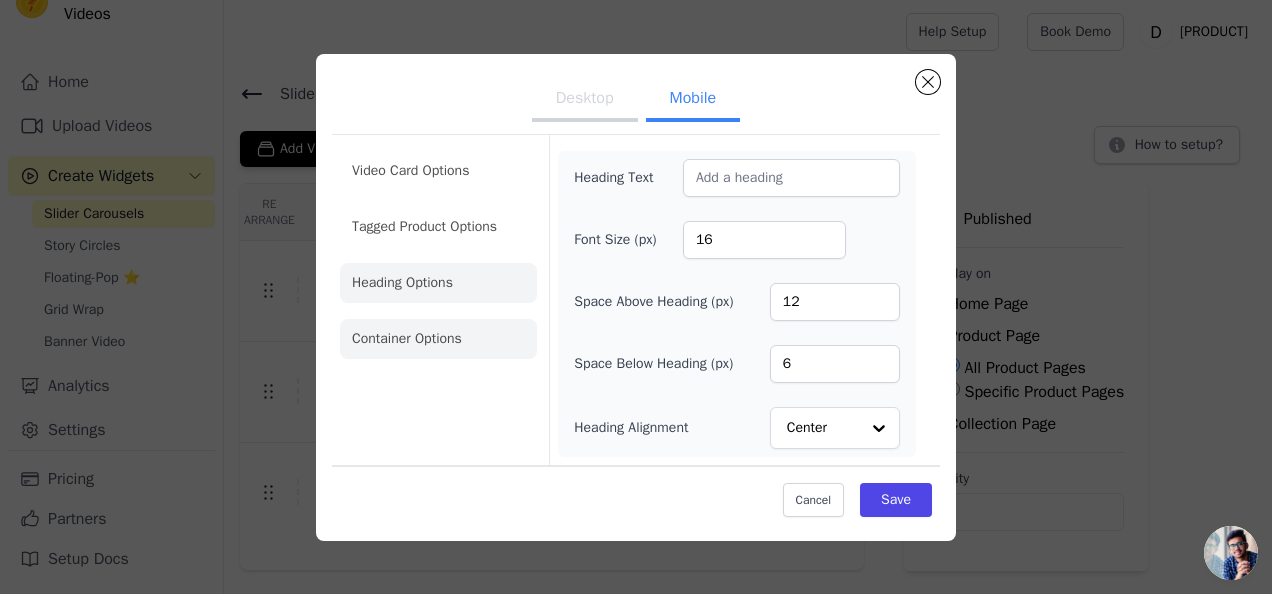click on "Container Options" 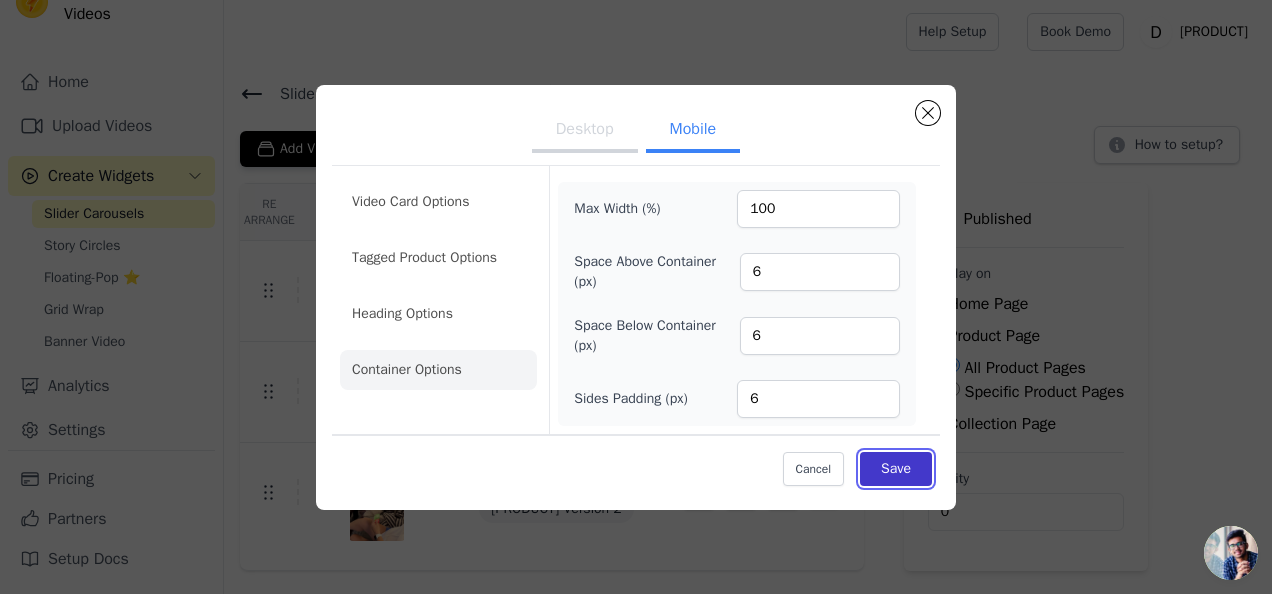 drag, startPoint x: 922, startPoint y: 453, endPoint x: 907, endPoint y: 474, distance: 25.806976 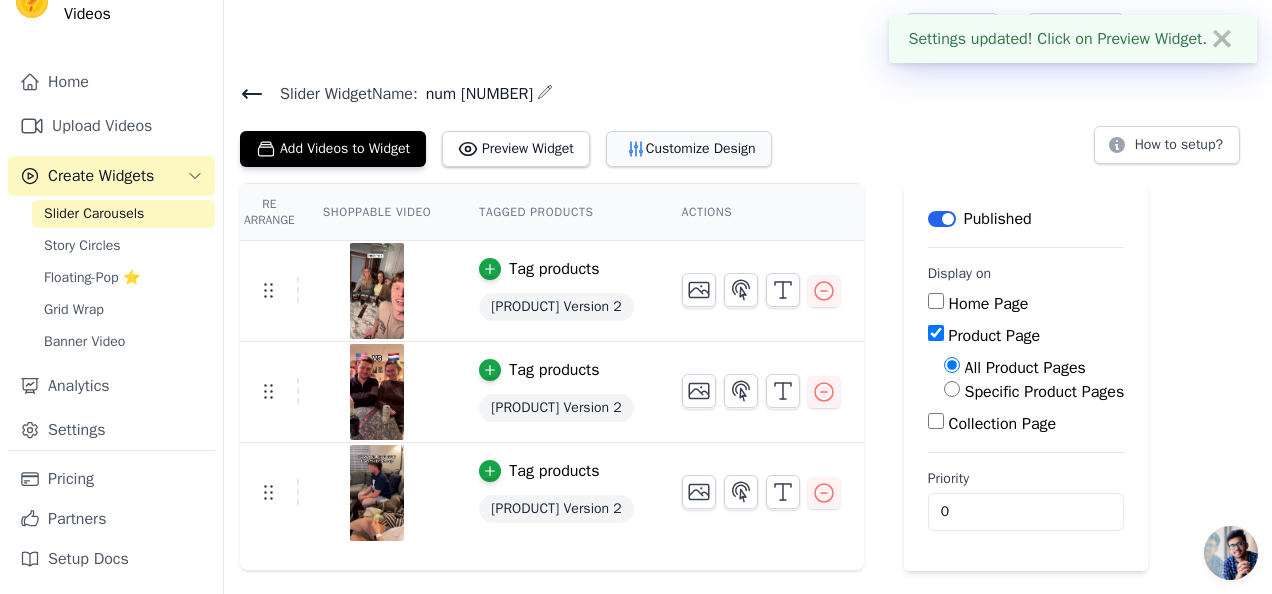 click on "Customize Design" at bounding box center (689, 149) 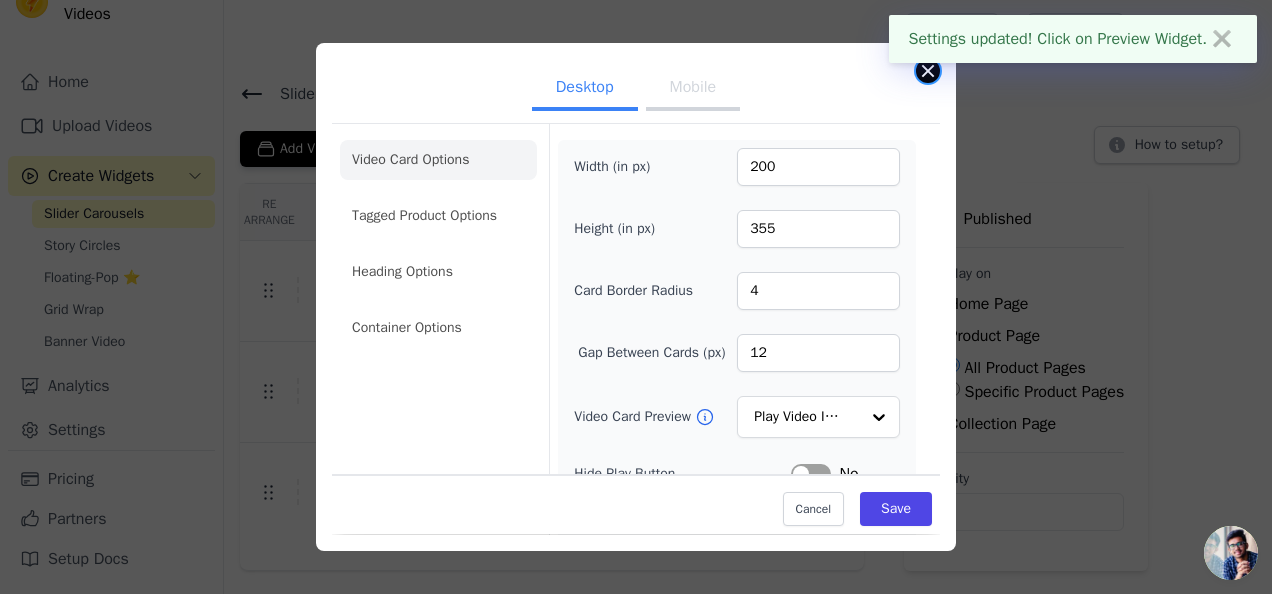 click at bounding box center [928, 71] 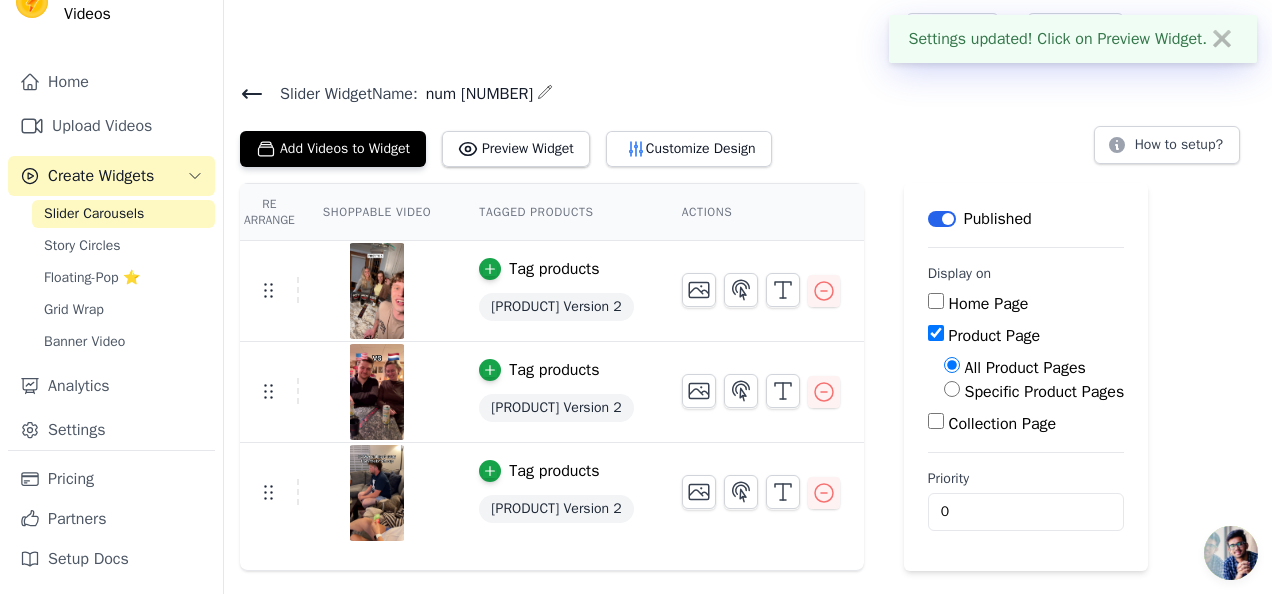 click on "Add Videos to Widget
Preview Widget       Customize Design
How to setup?" at bounding box center (748, 145) 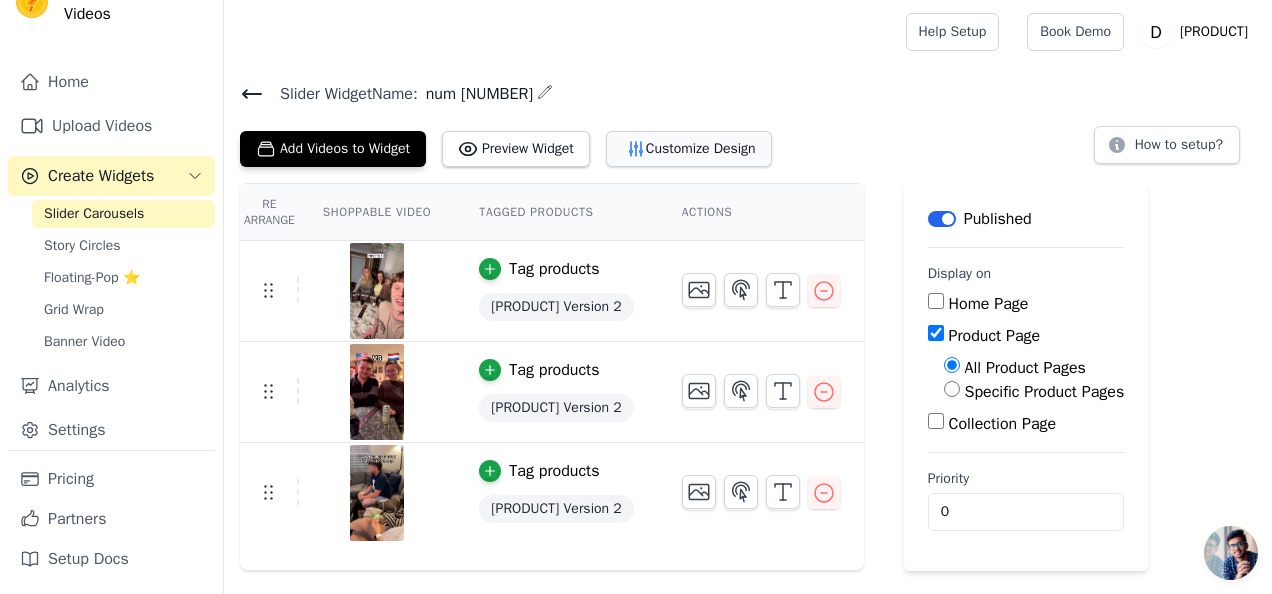 click on "Customize Design" at bounding box center (689, 149) 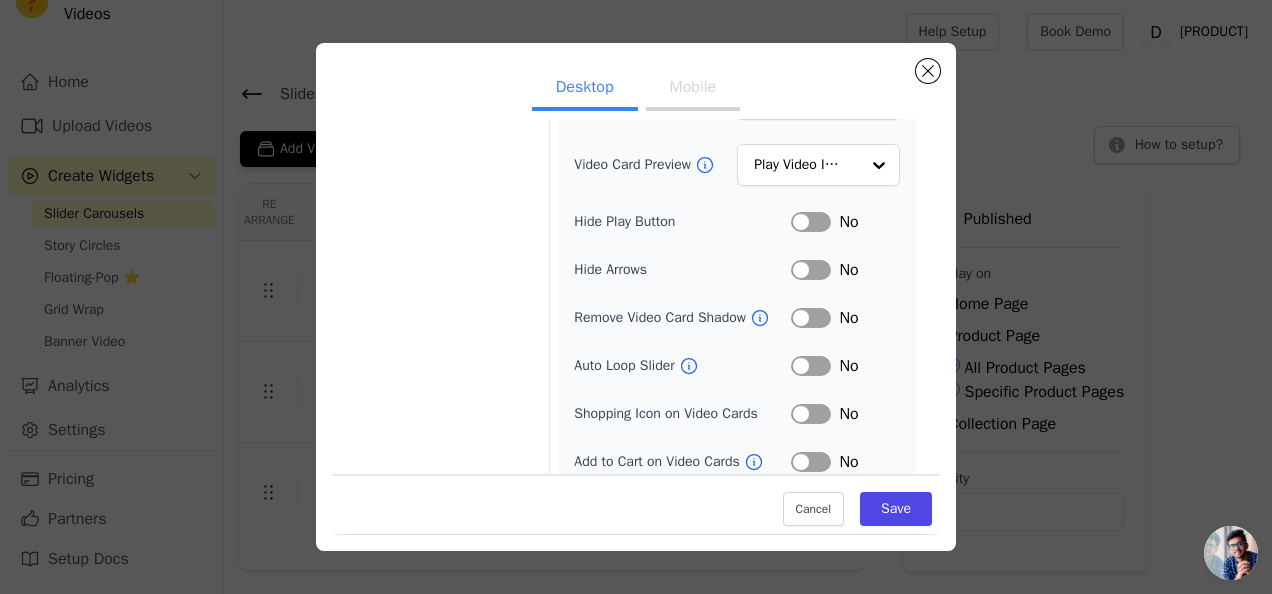 scroll, scrollTop: 264, scrollLeft: 0, axis: vertical 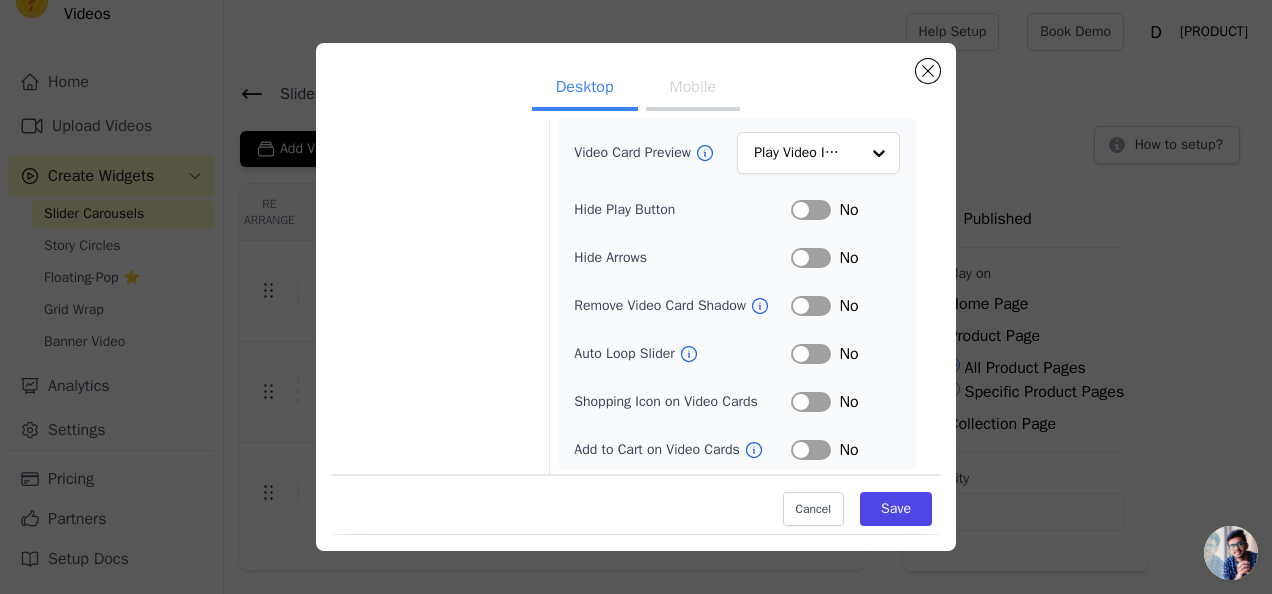 click 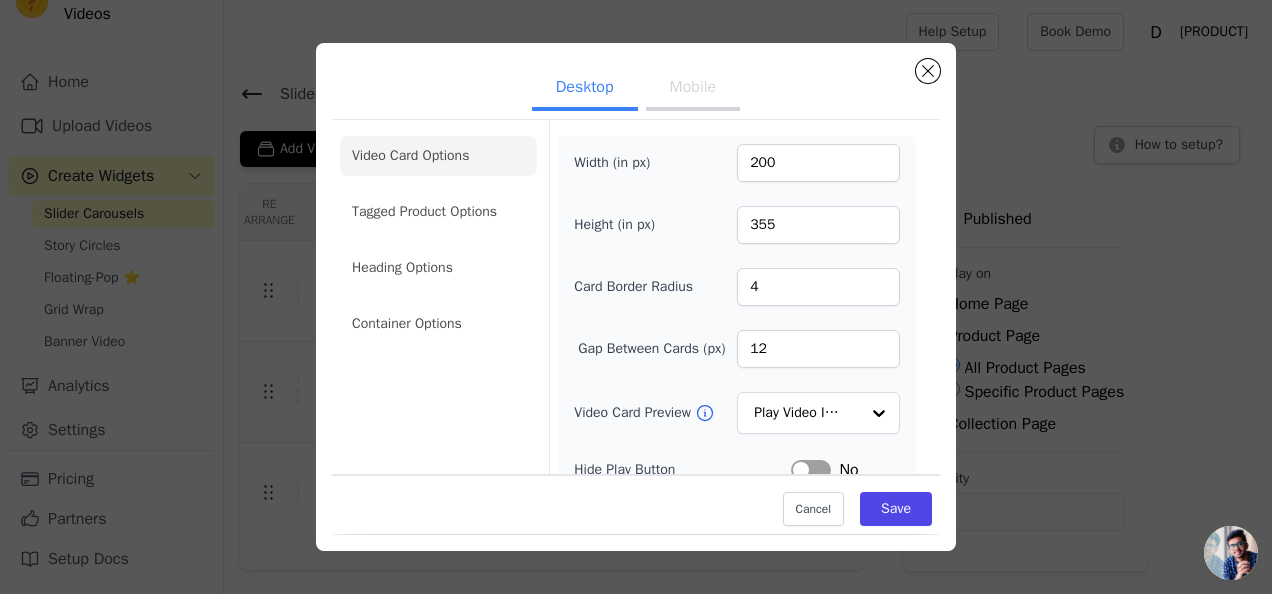 scroll, scrollTop: 0, scrollLeft: 0, axis: both 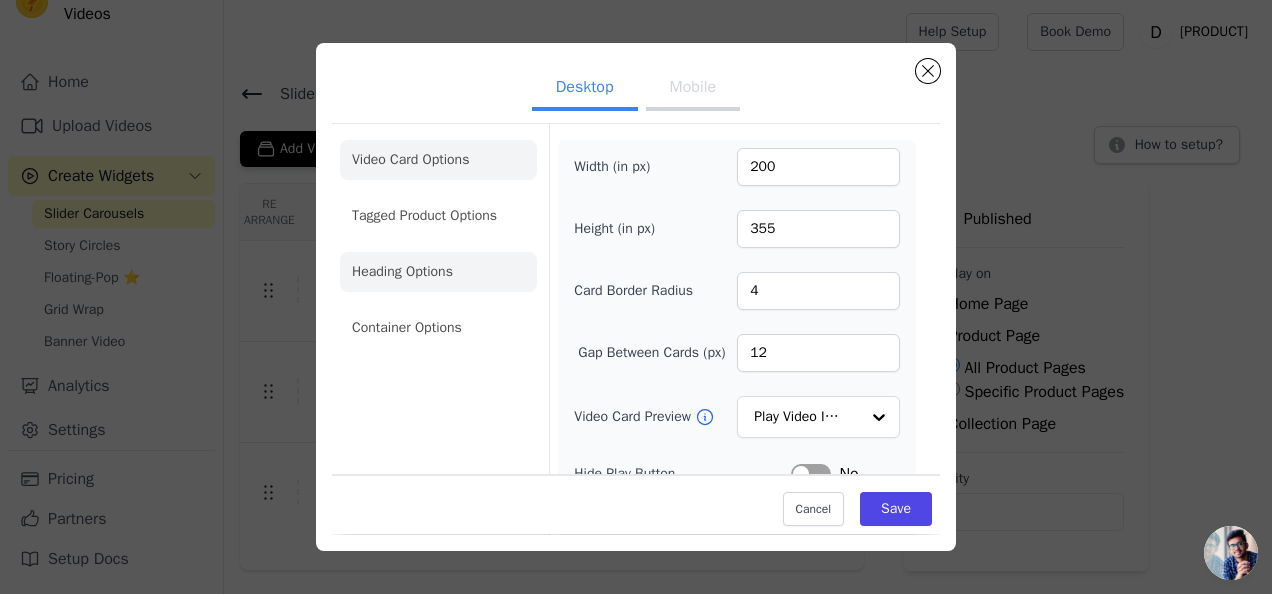 click on "Heading Options" 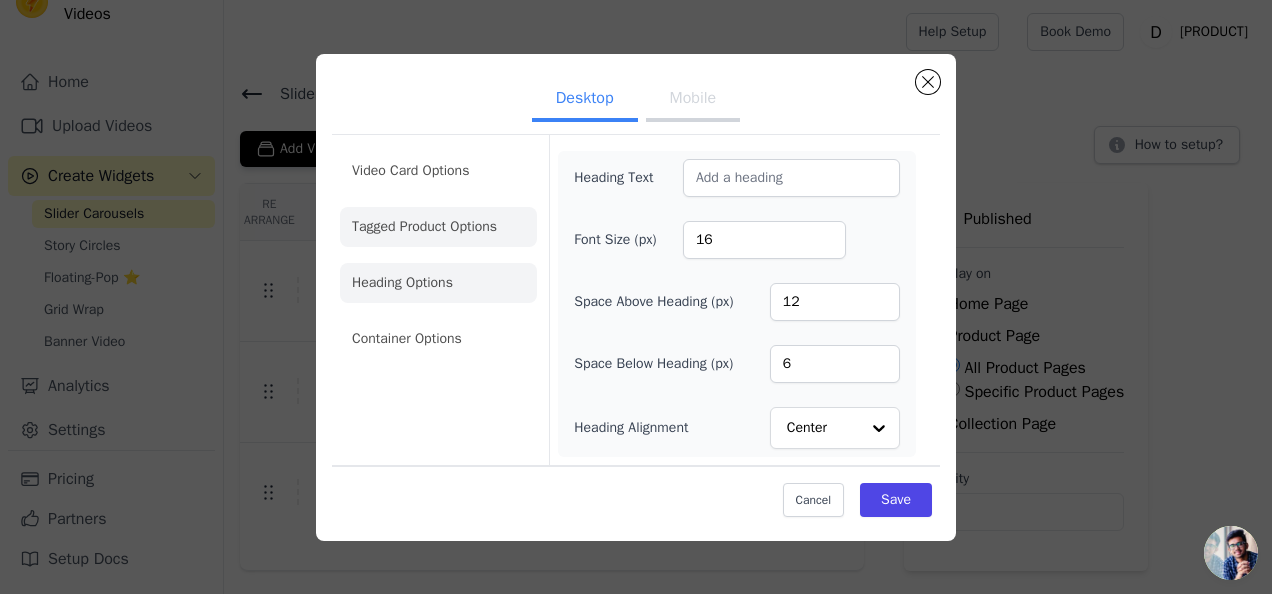 click on "Tagged Product Options" 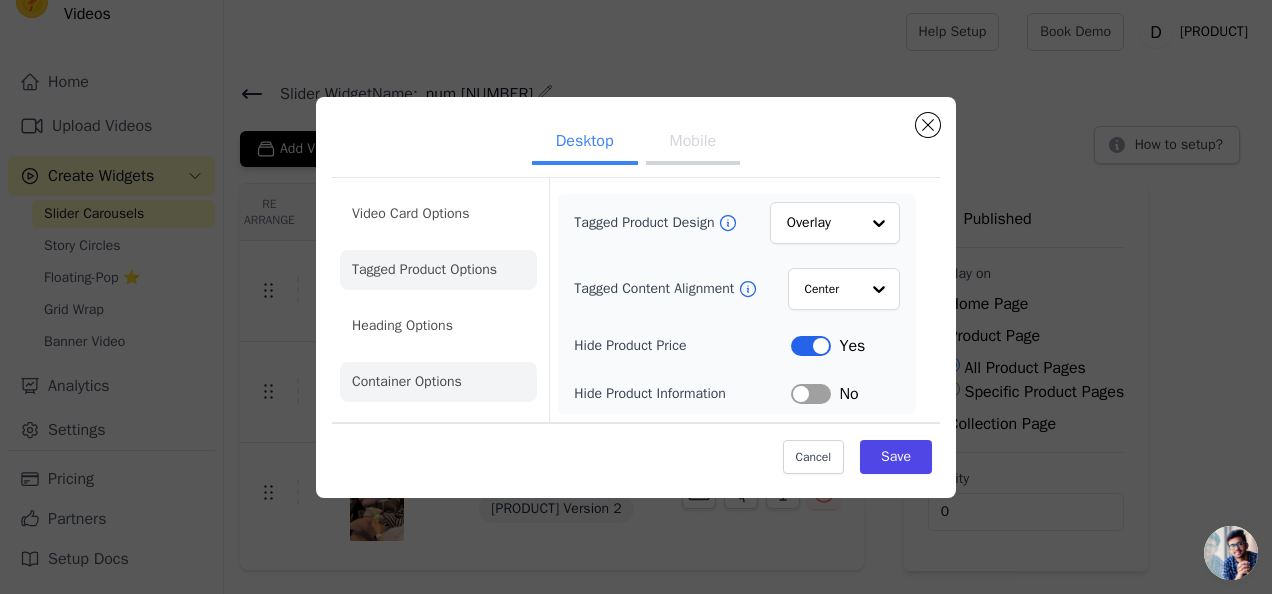click on "Container Options" 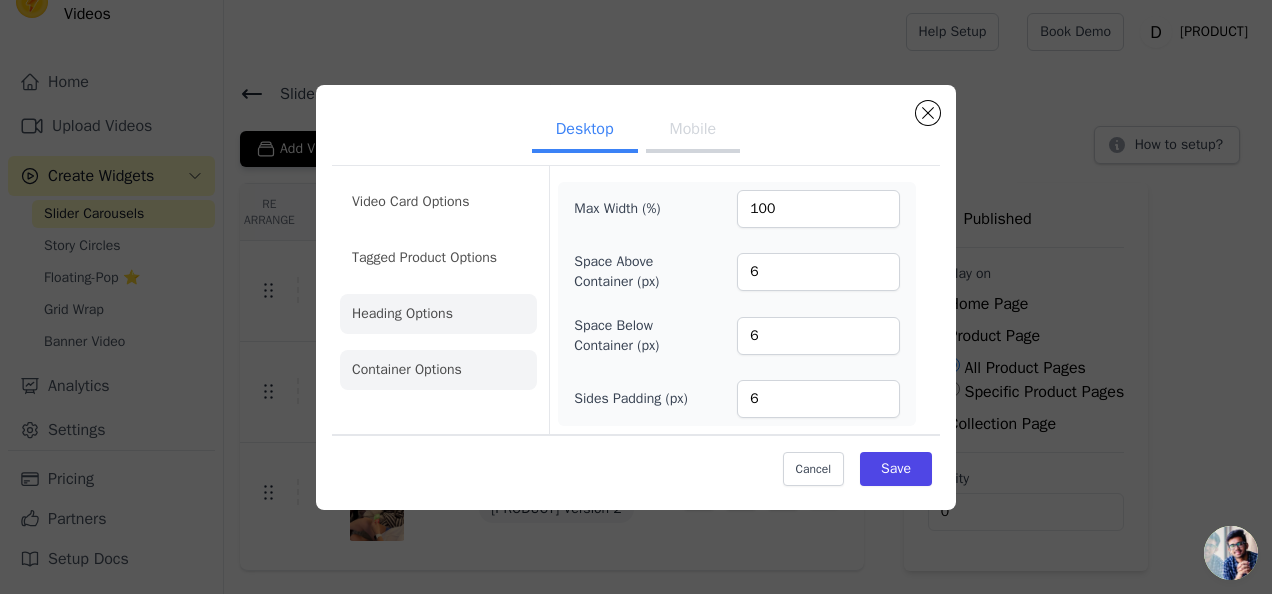 click on "Heading Options" 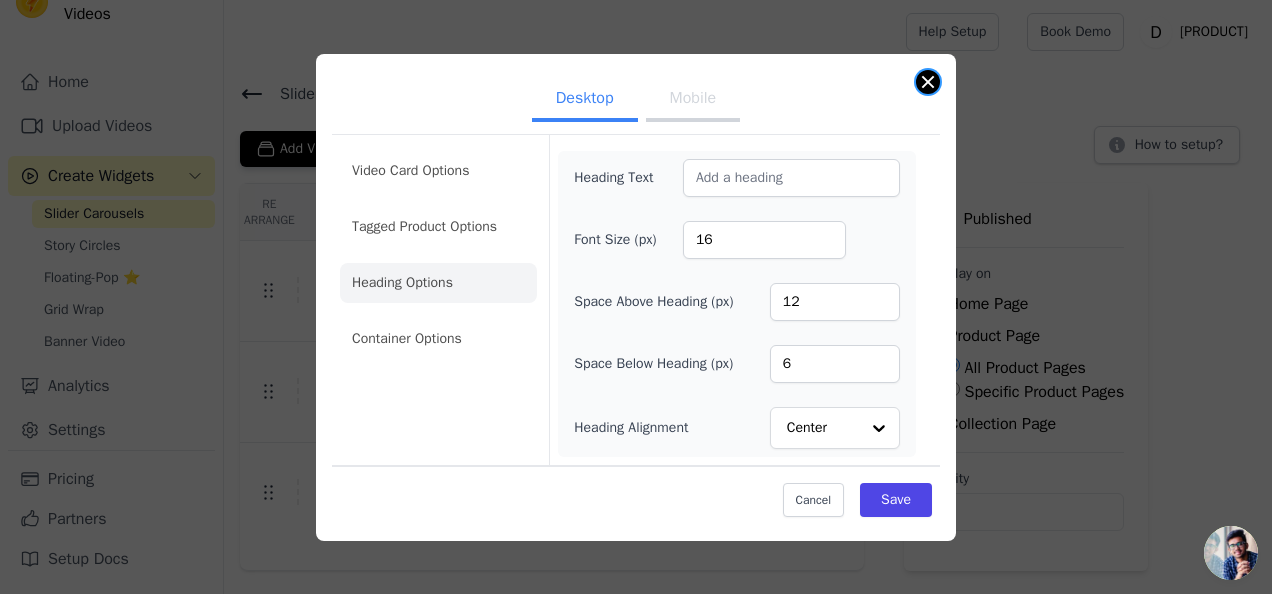 click at bounding box center (928, 82) 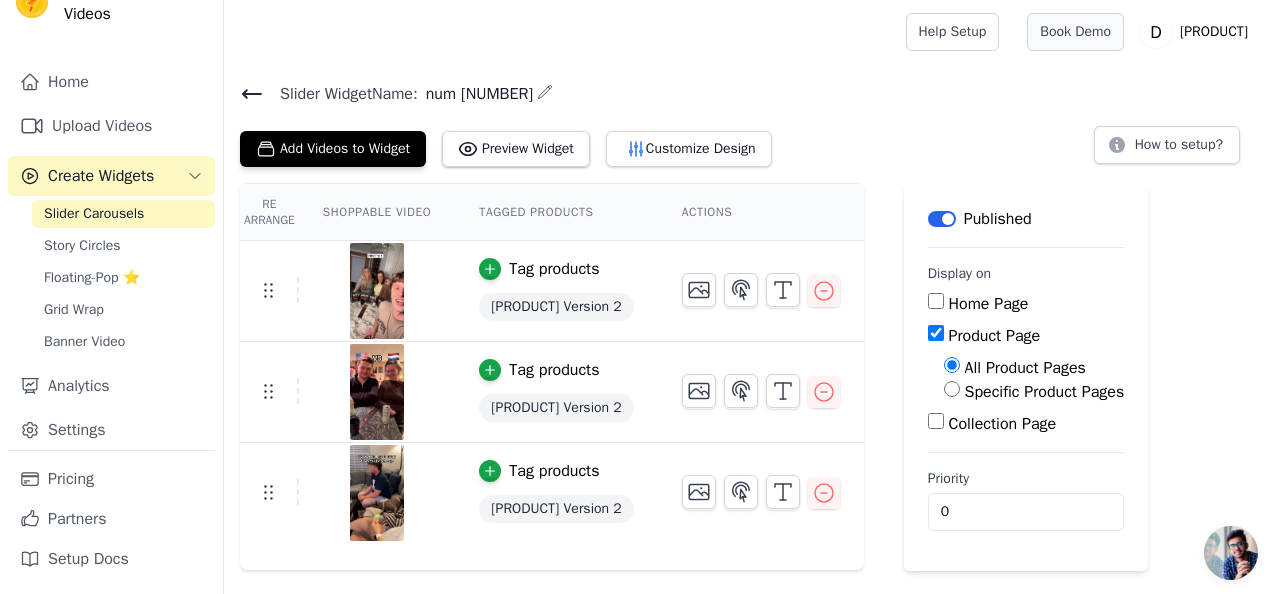 click on "Book Demo" at bounding box center [1075, 32] 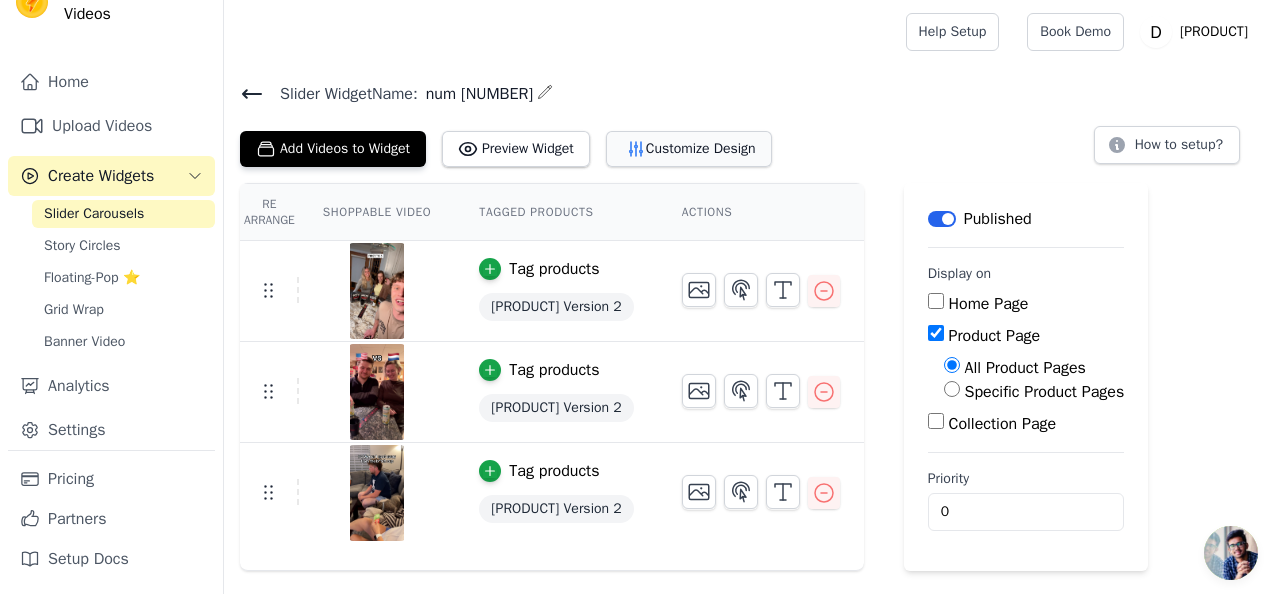 click on "Customize Design" at bounding box center [689, 149] 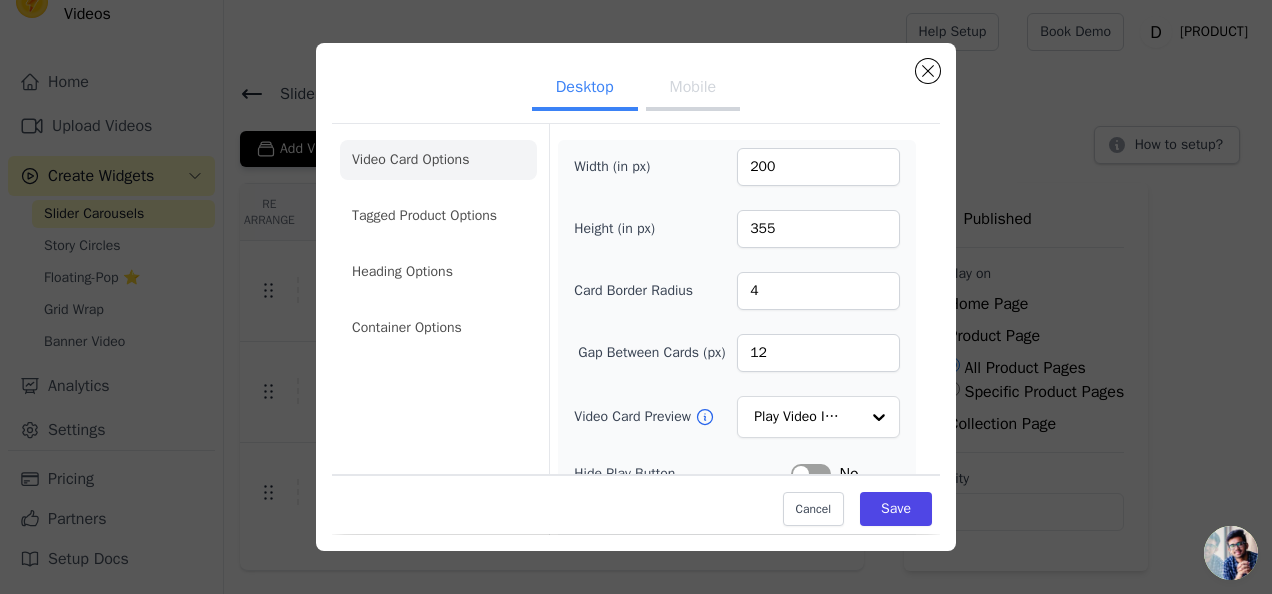 click on "Mobile" at bounding box center (693, 89) 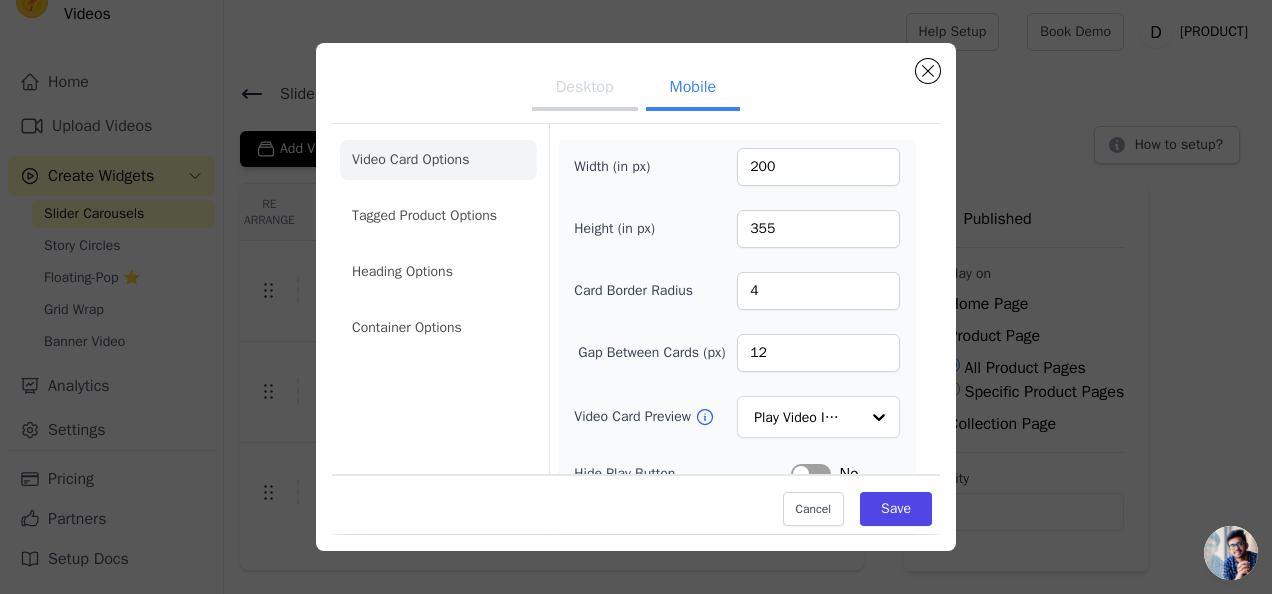 click on "Desktop" at bounding box center [585, 89] 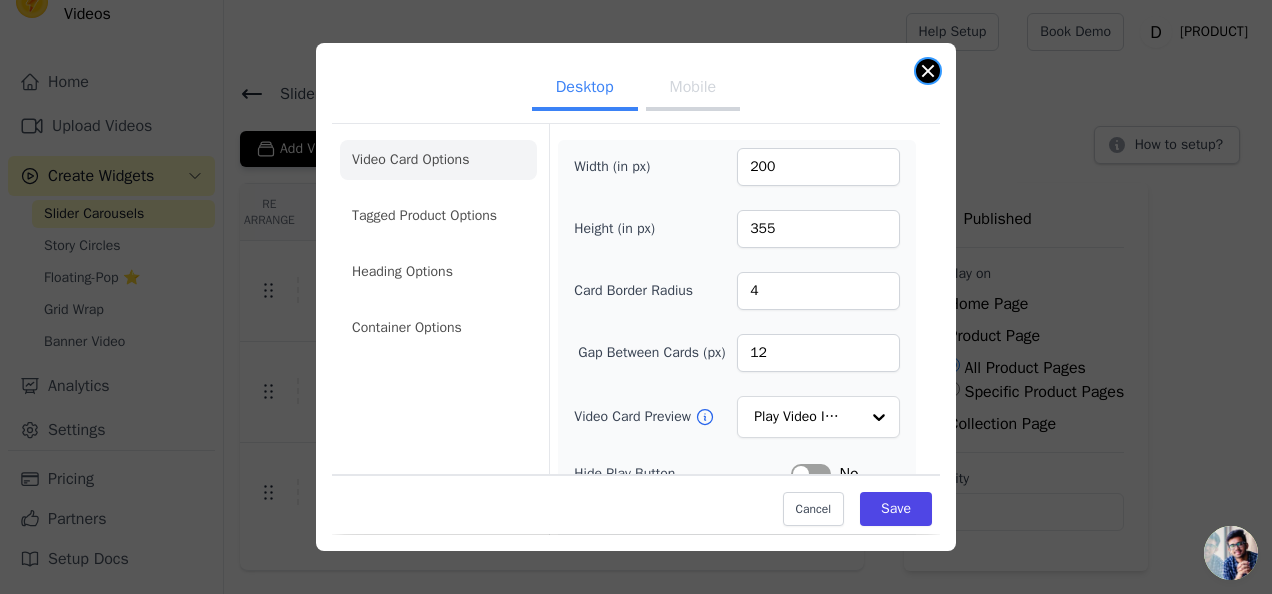 click at bounding box center [928, 71] 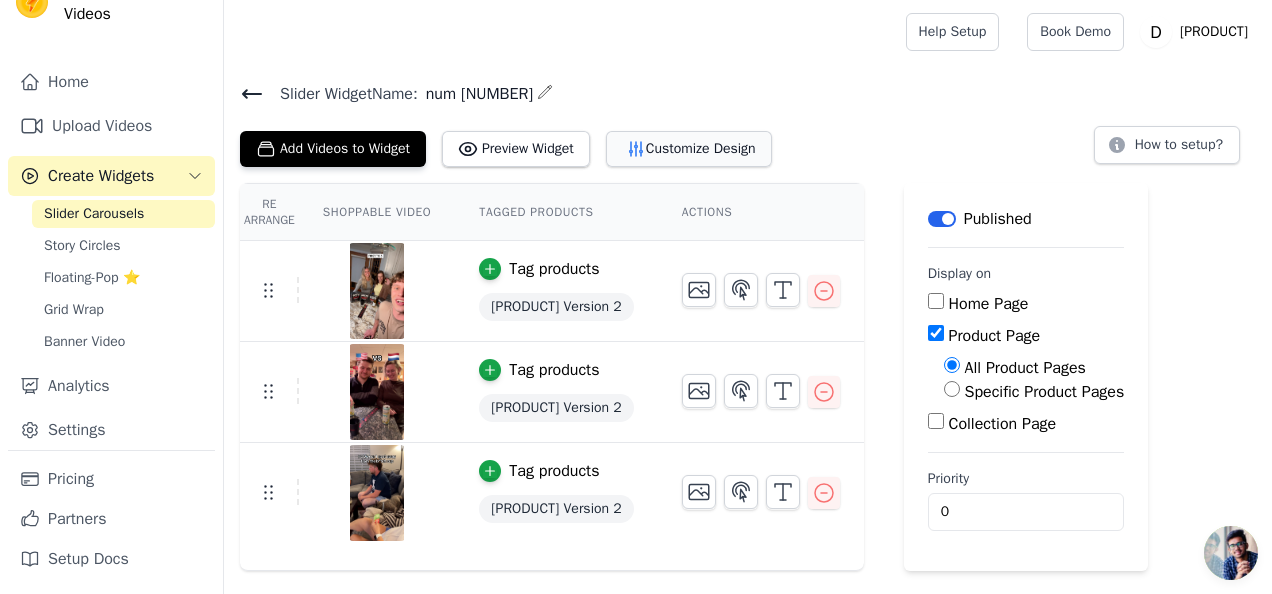click on "Customize Design" at bounding box center [689, 149] 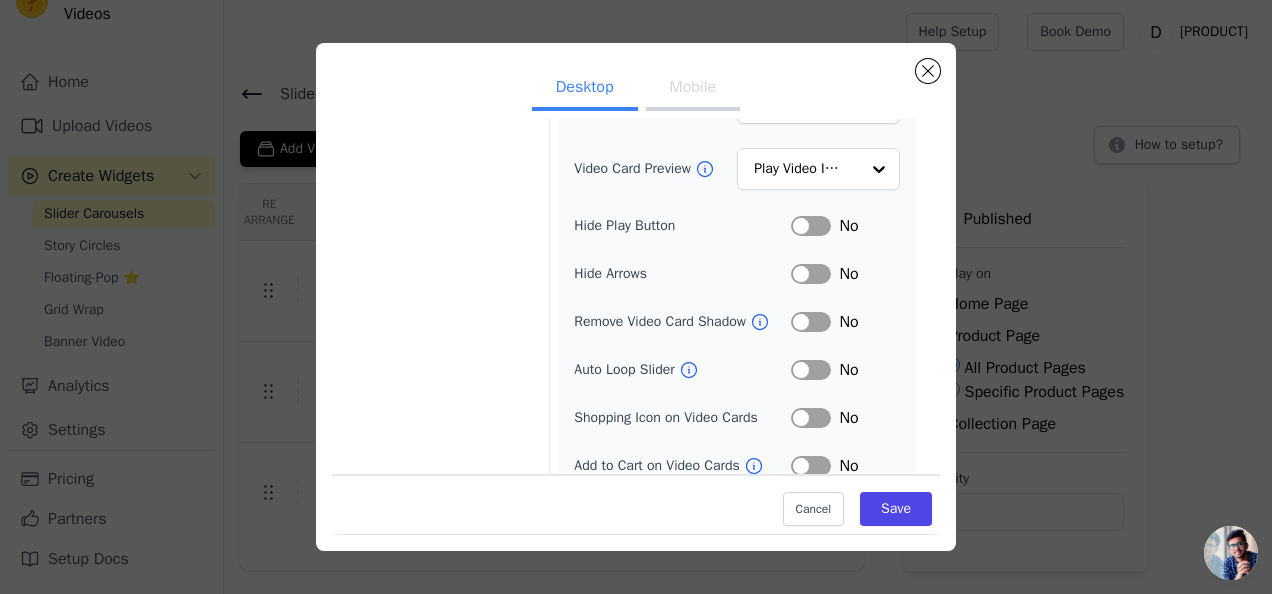 scroll, scrollTop: 264, scrollLeft: 0, axis: vertical 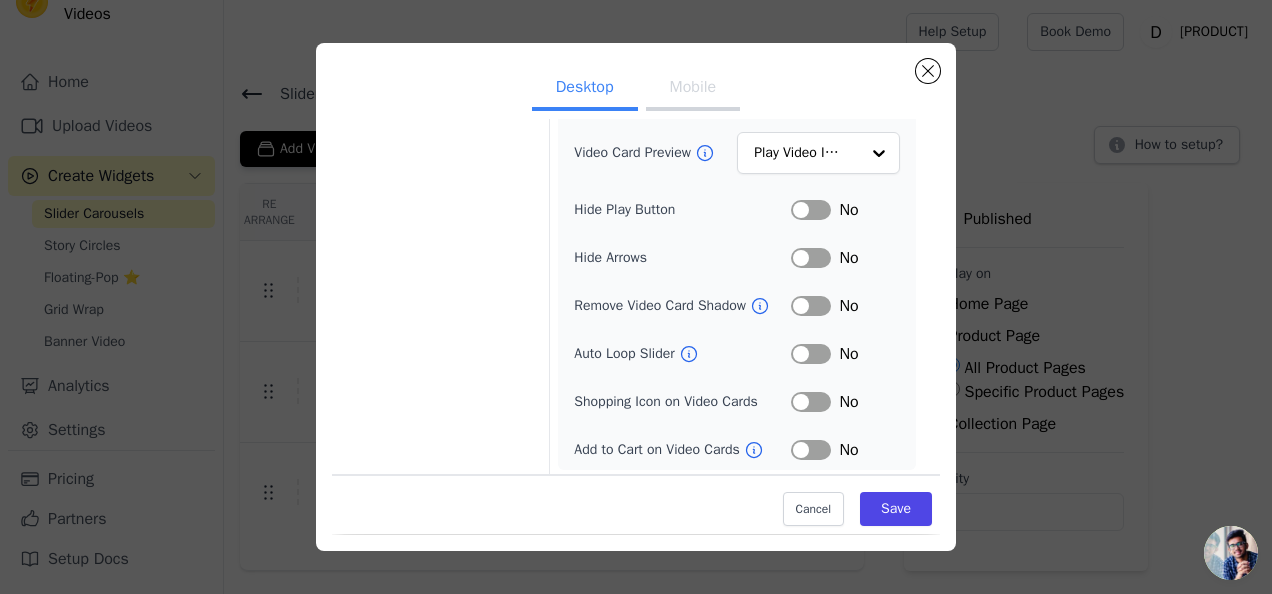 click on "Mobile" at bounding box center [693, 89] 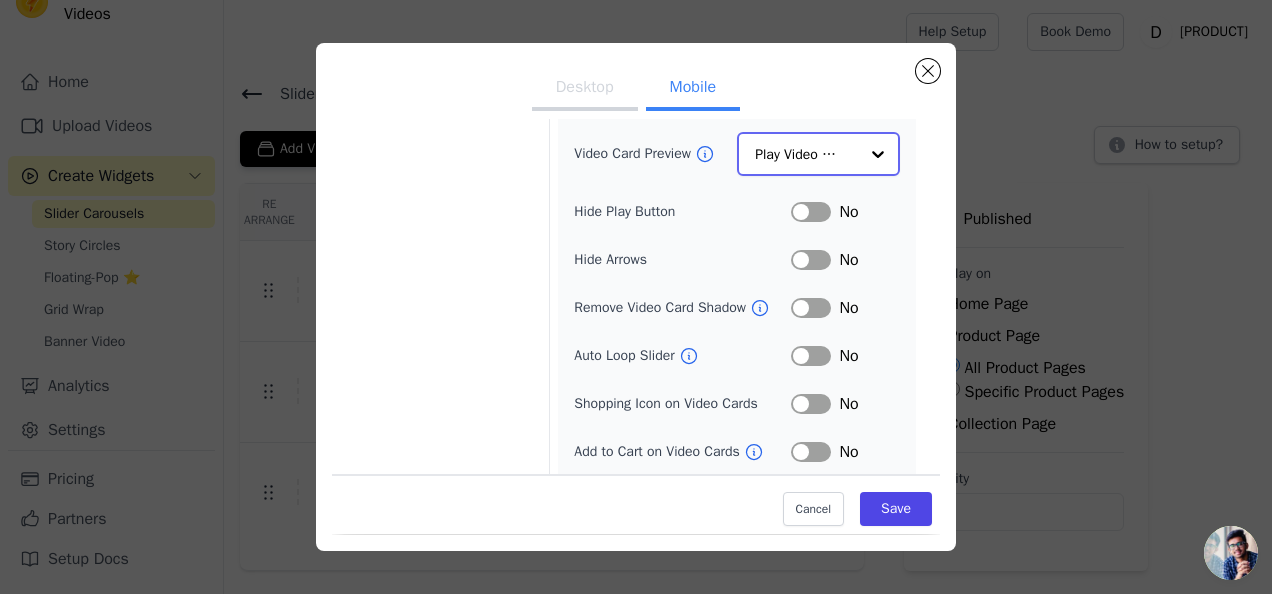 click on "Video Card Preview" 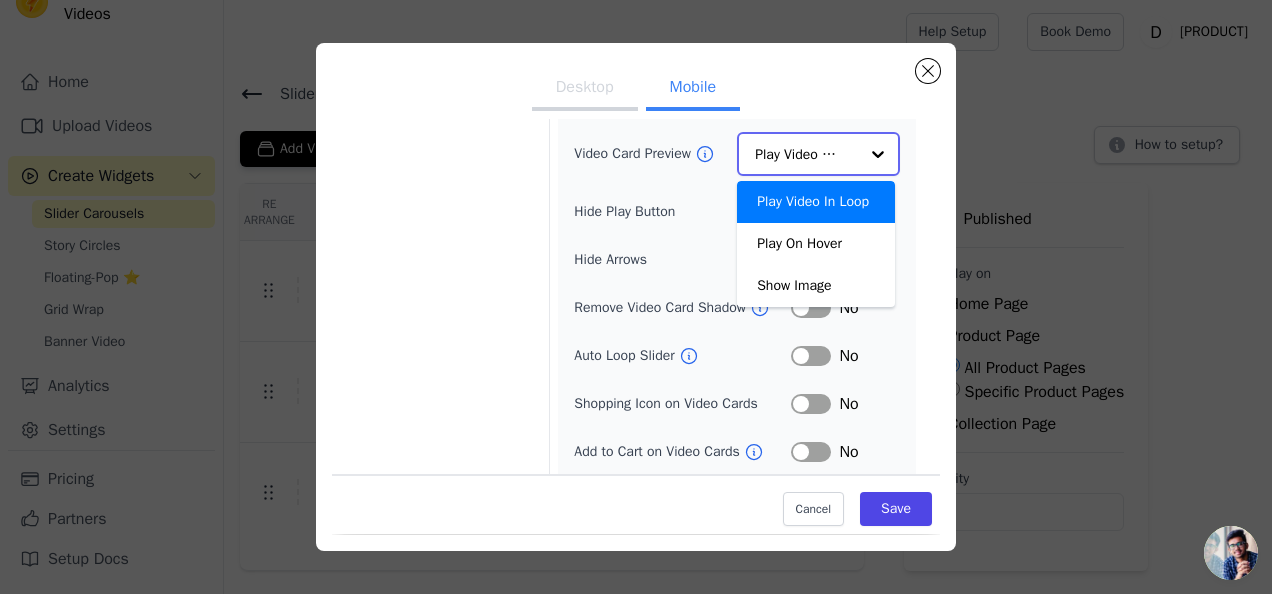 click on "Video Card Preview" 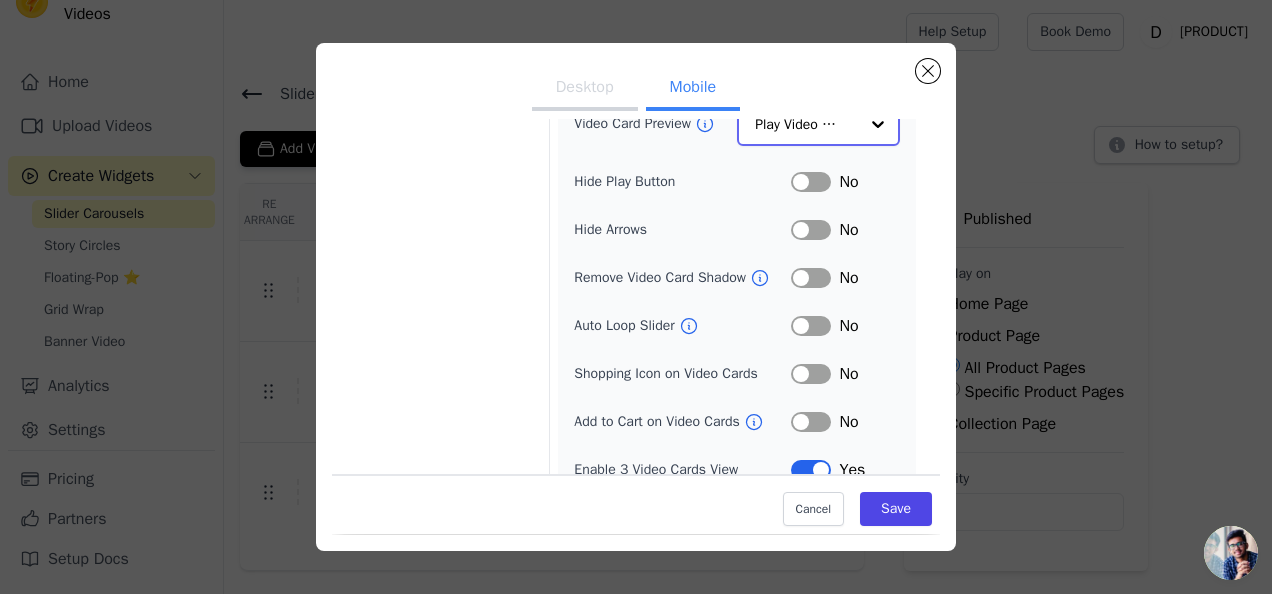 scroll, scrollTop: 314, scrollLeft: 0, axis: vertical 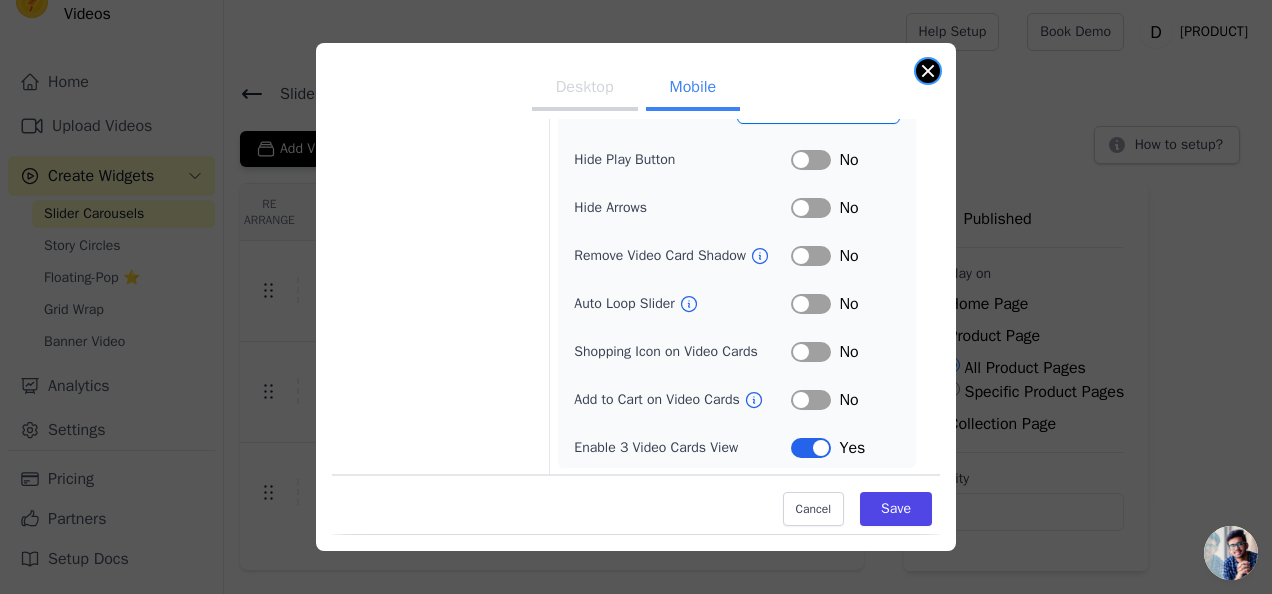 click at bounding box center (928, 71) 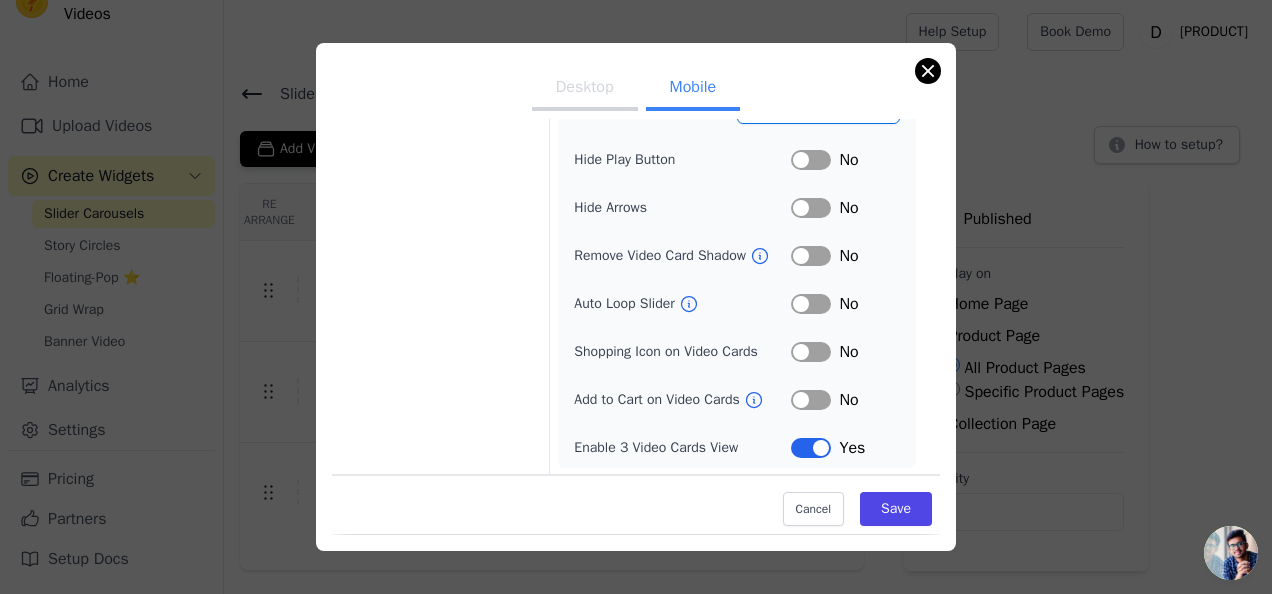 scroll, scrollTop: 312, scrollLeft: 0, axis: vertical 